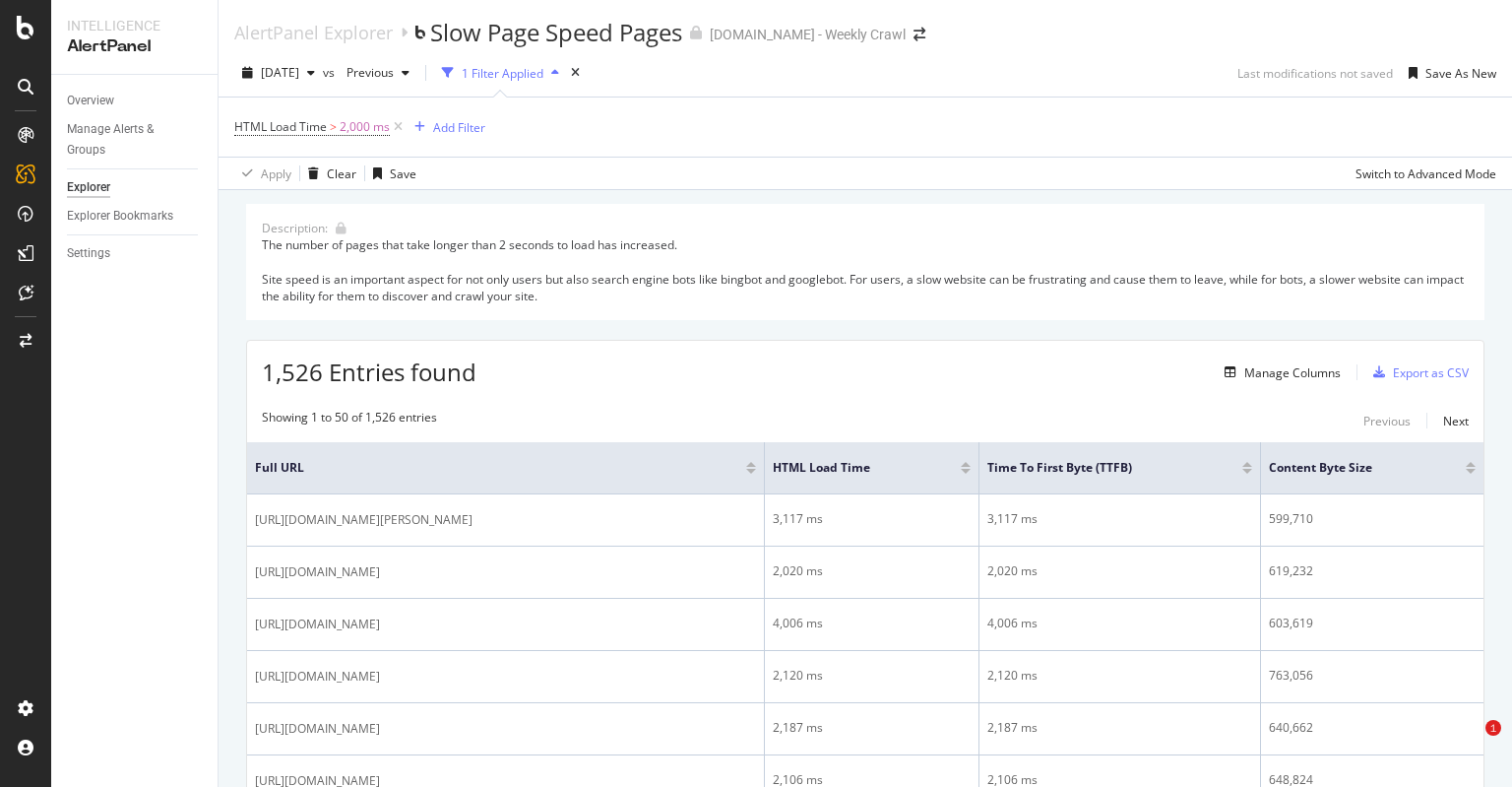 scroll, scrollTop: 0, scrollLeft: 0, axis: both 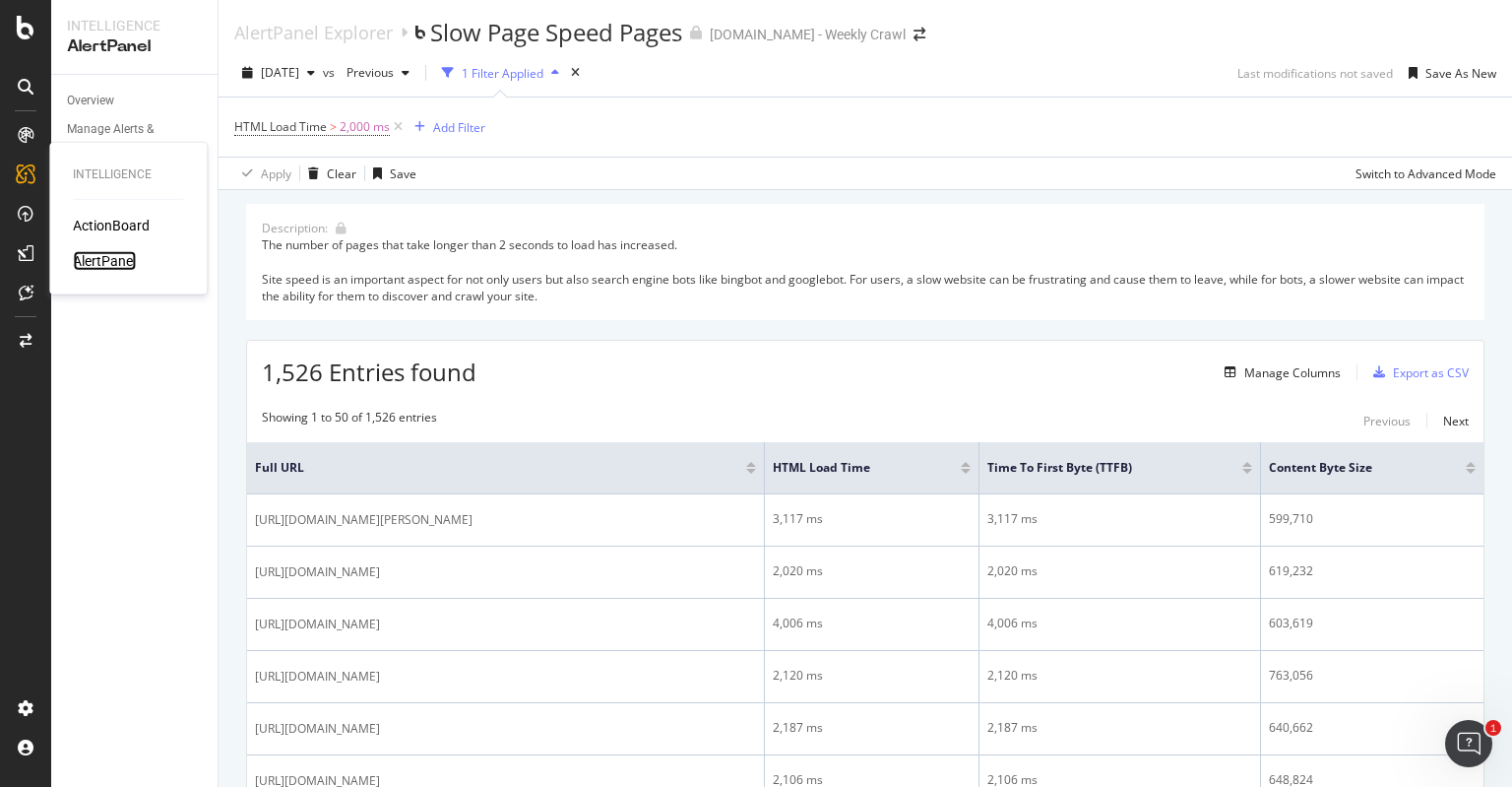 click on "AlertPanel" at bounding box center [104, 261] 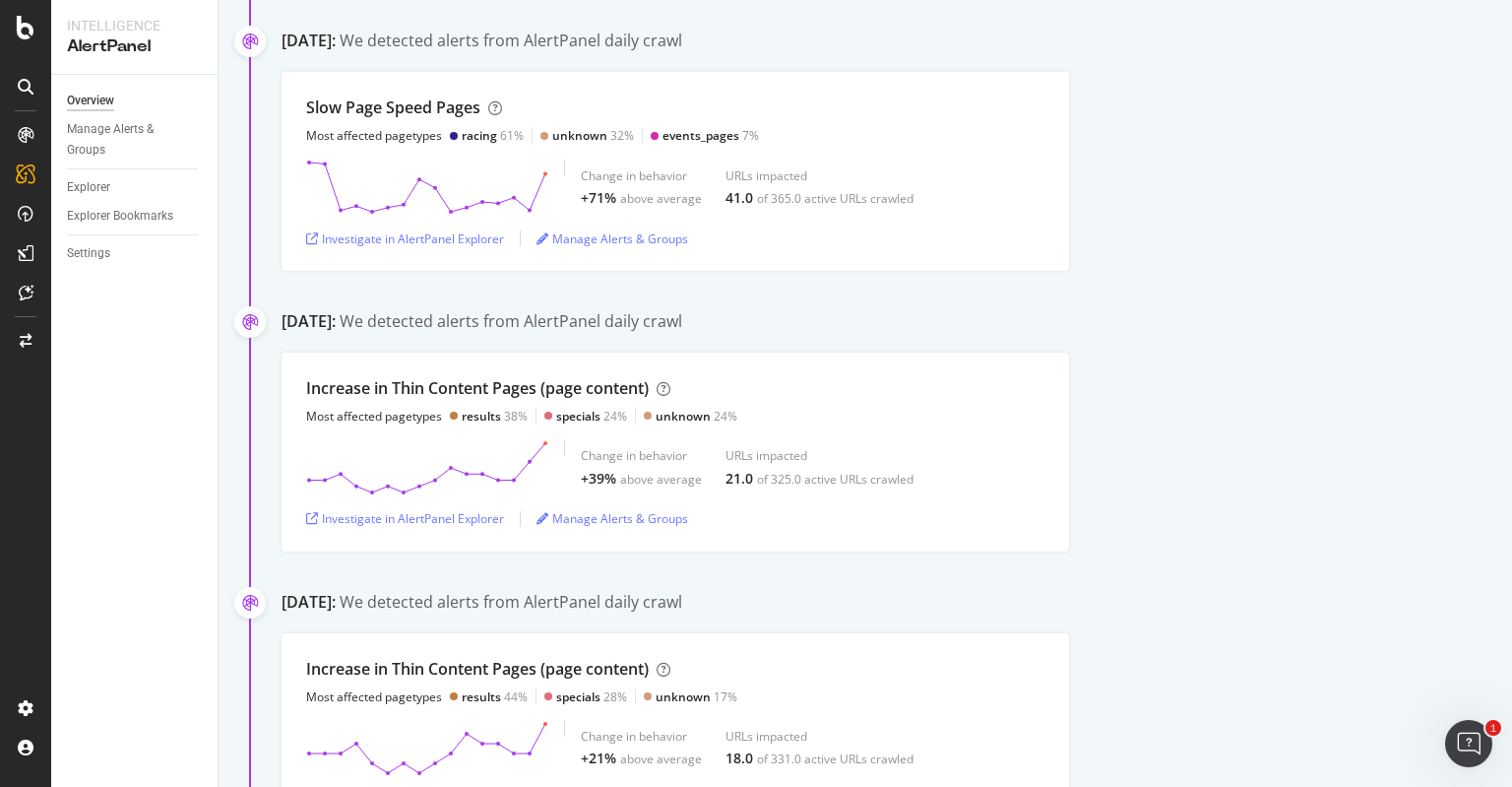 scroll, scrollTop: 13529, scrollLeft: 0, axis: vertical 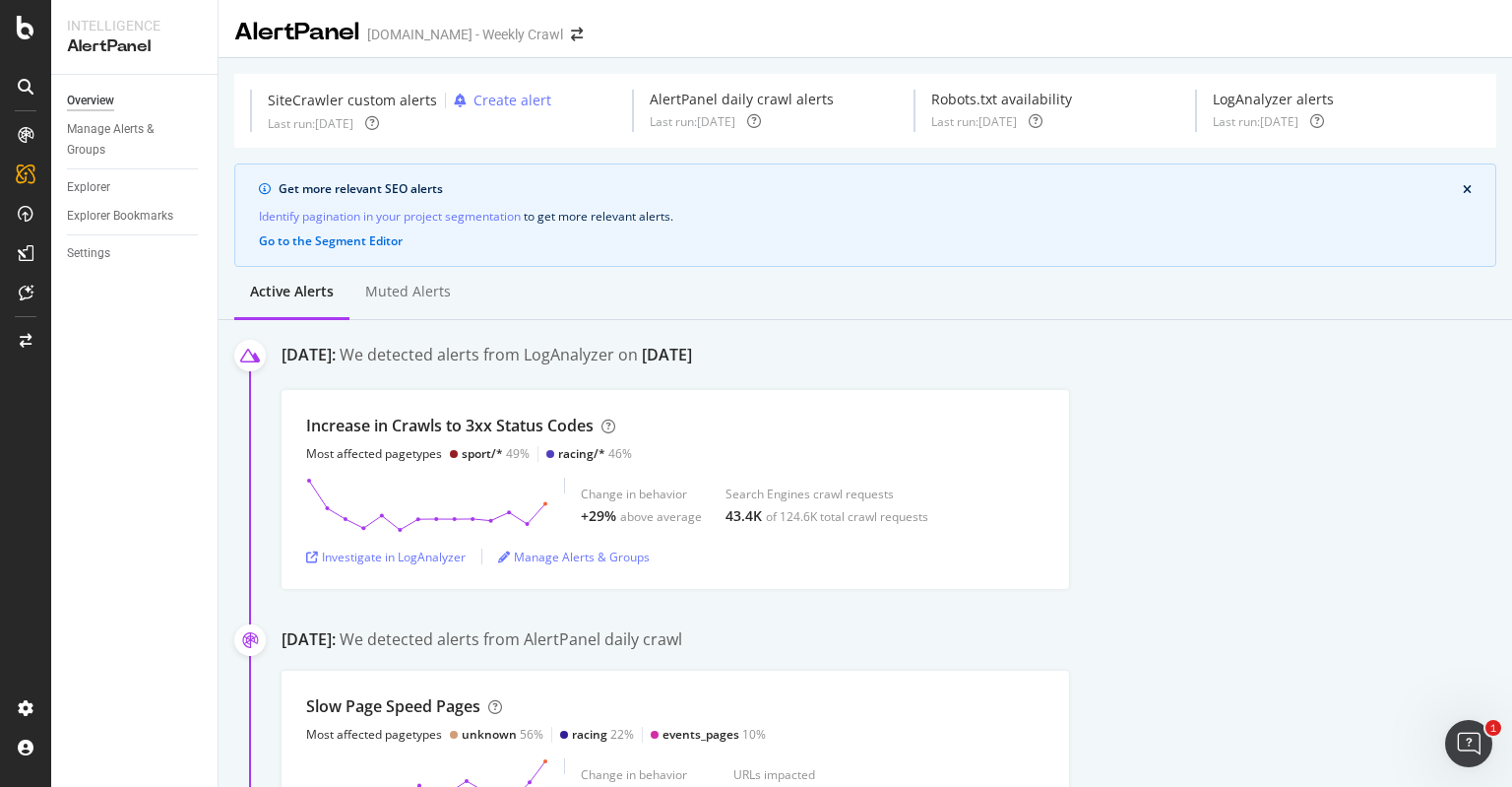 drag, startPoint x: 1511, startPoint y: 567, endPoint x: 1511, endPoint y: -17, distance: 584 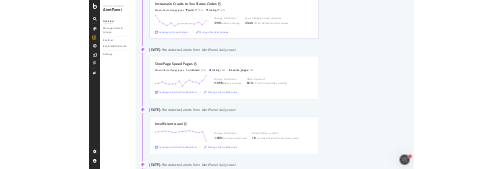 scroll, scrollTop: 407, scrollLeft: 0, axis: vertical 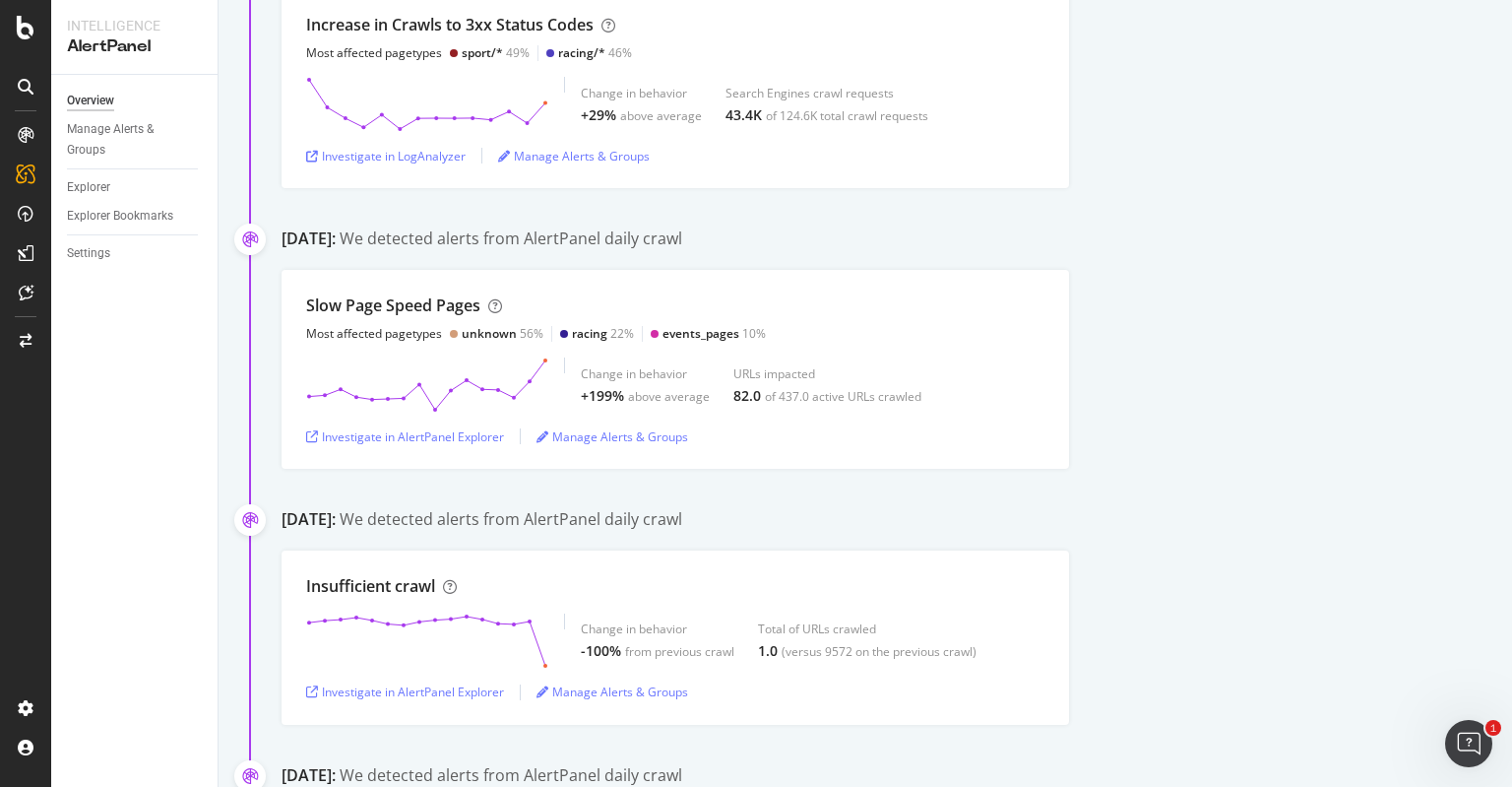 click on "Slow Page Speed Pages Most affected pagetypes unknown   56% racing   22% events_pages   10% Change in behavior +199% above average URLs impacted 82.0 of 437.0 active URLs crawled Investigate in AlertPanel Explorer Manage Alerts & Groups" at bounding box center [897, 369] 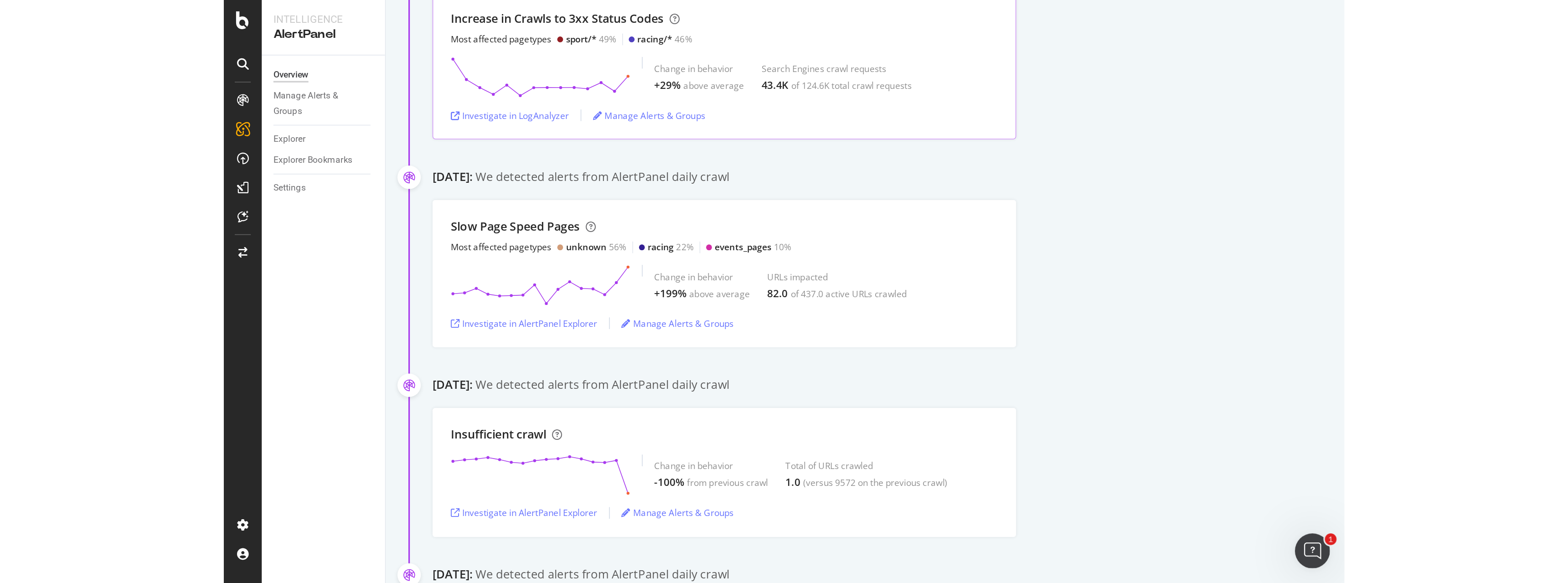 scroll, scrollTop: 186, scrollLeft: 0, axis: vertical 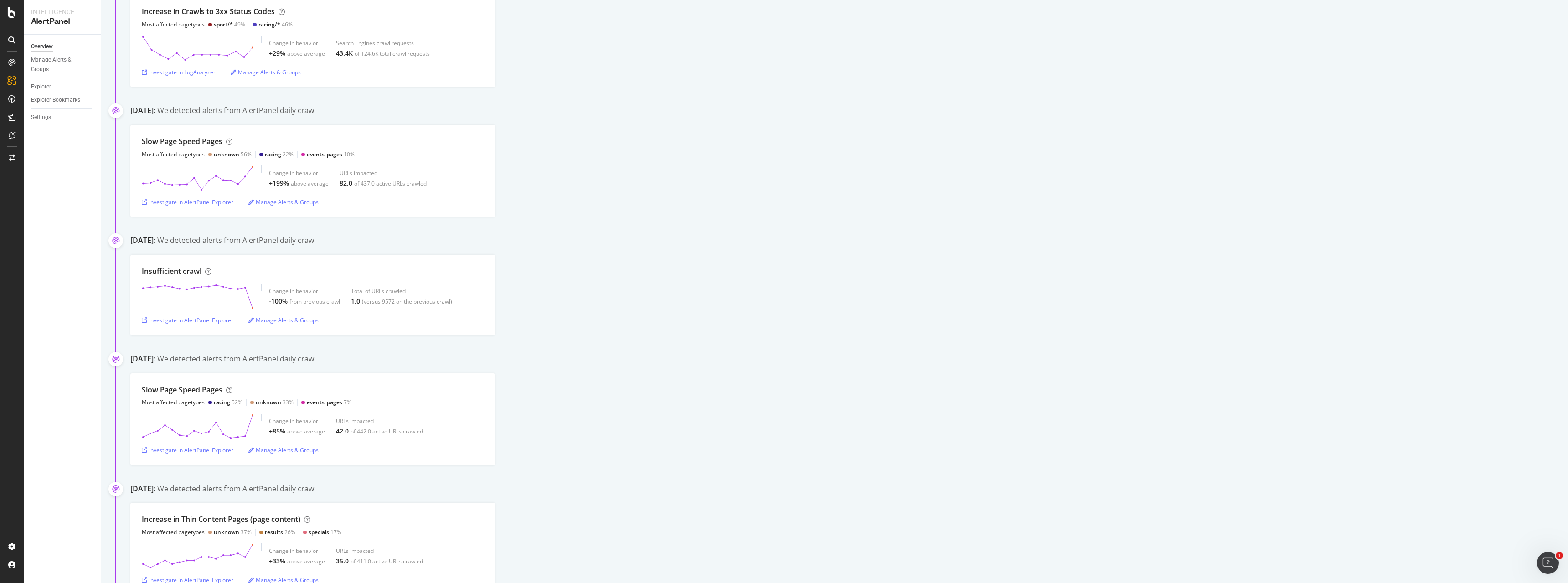 click on "July 10th 2025: We detected alerts from AlertPanel daily crawl Slow Page Speed Pages Most affected pagetypes unknown   56% racing   22% events_pages   10% Change in behavior +199% above average URLs impacted 82.0 of 437.0 active URLs crawled Investigate in AlertPanel Explorer Manage Alerts & Groups" at bounding box center [849, 161] 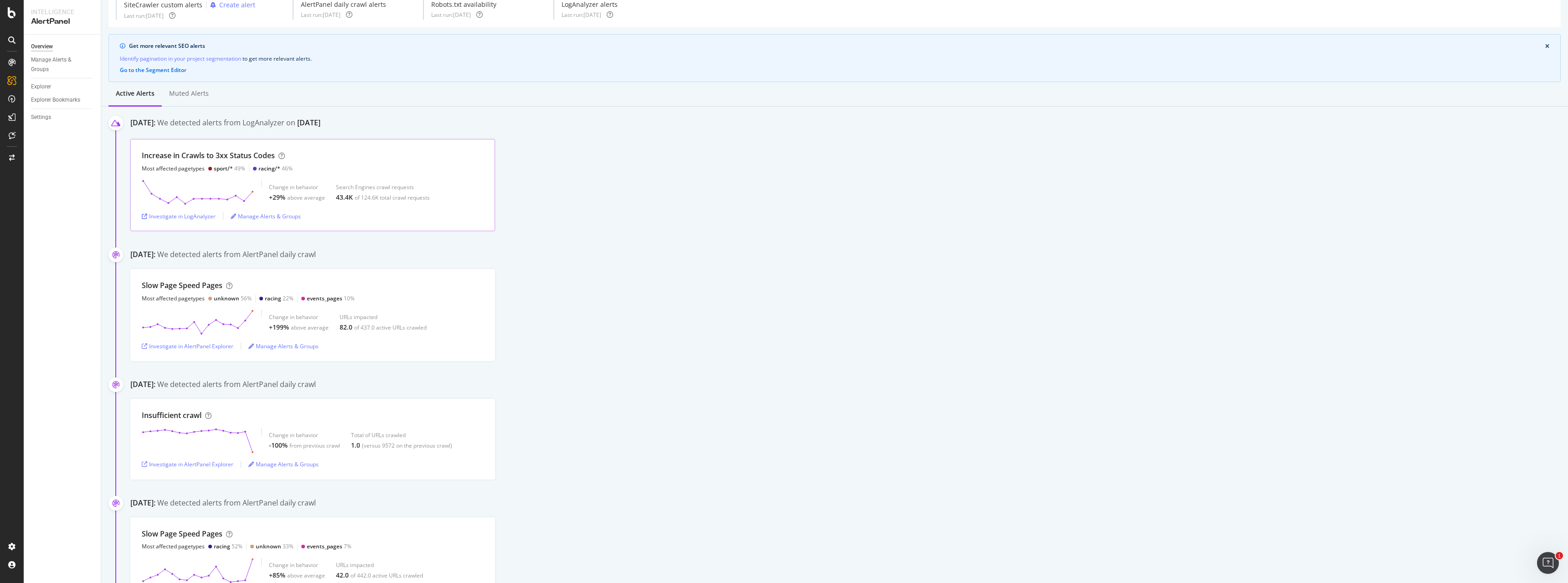 scroll, scrollTop: 3, scrollLeft: 0, axis: vertical 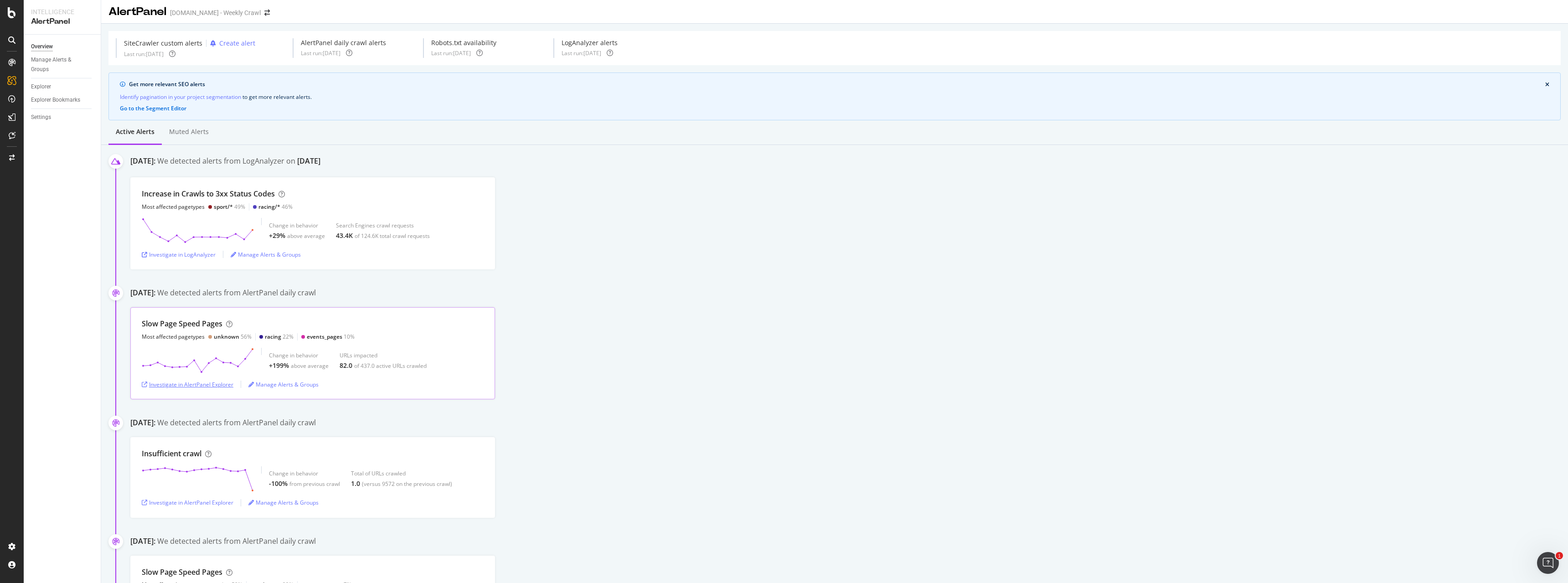 click on "Investigate in AlertPanel Explorer" at bounding box center [187, 384] 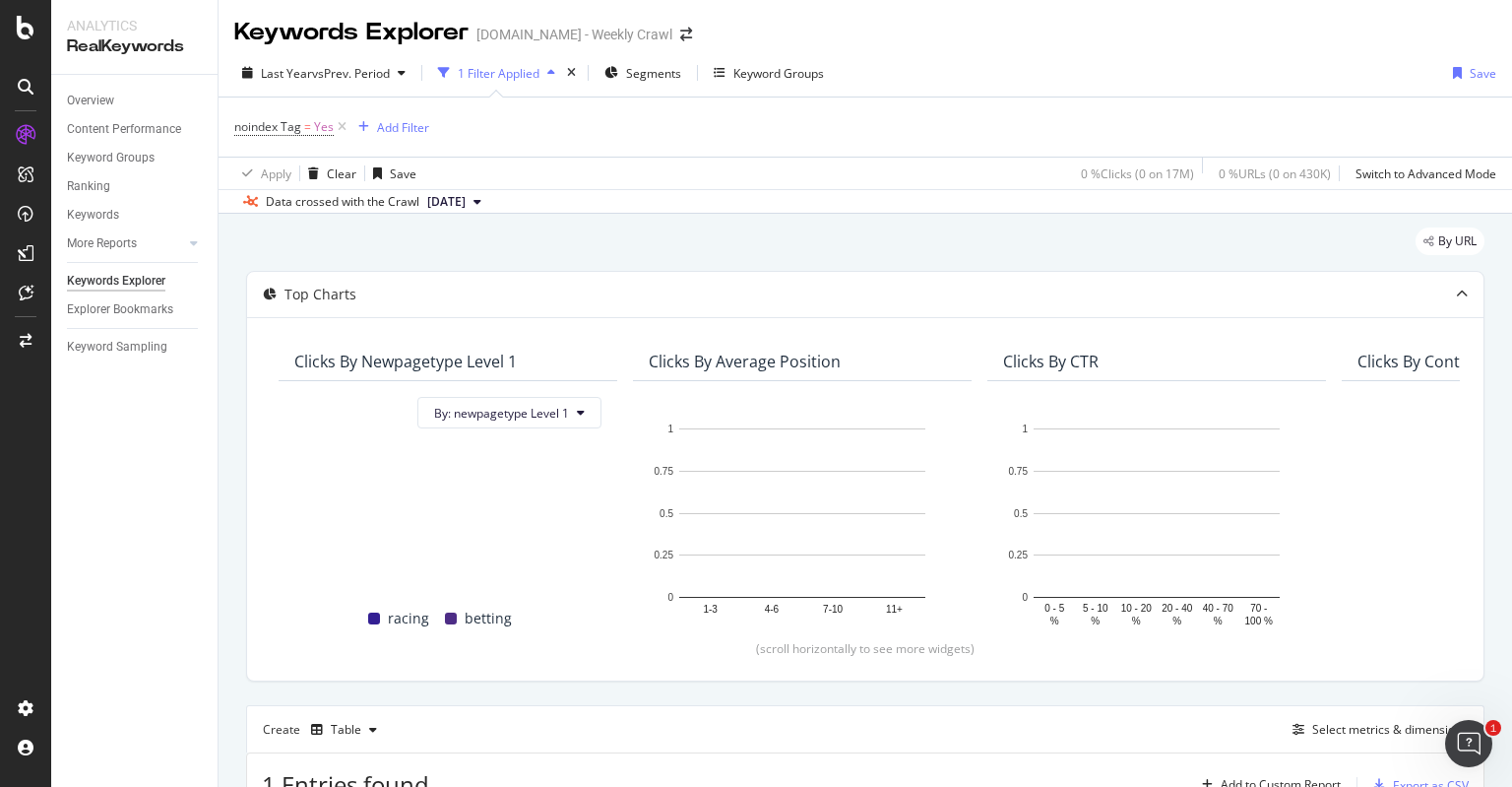 scroll, scrollTop: 0, scrollLeft: 0, axis: both 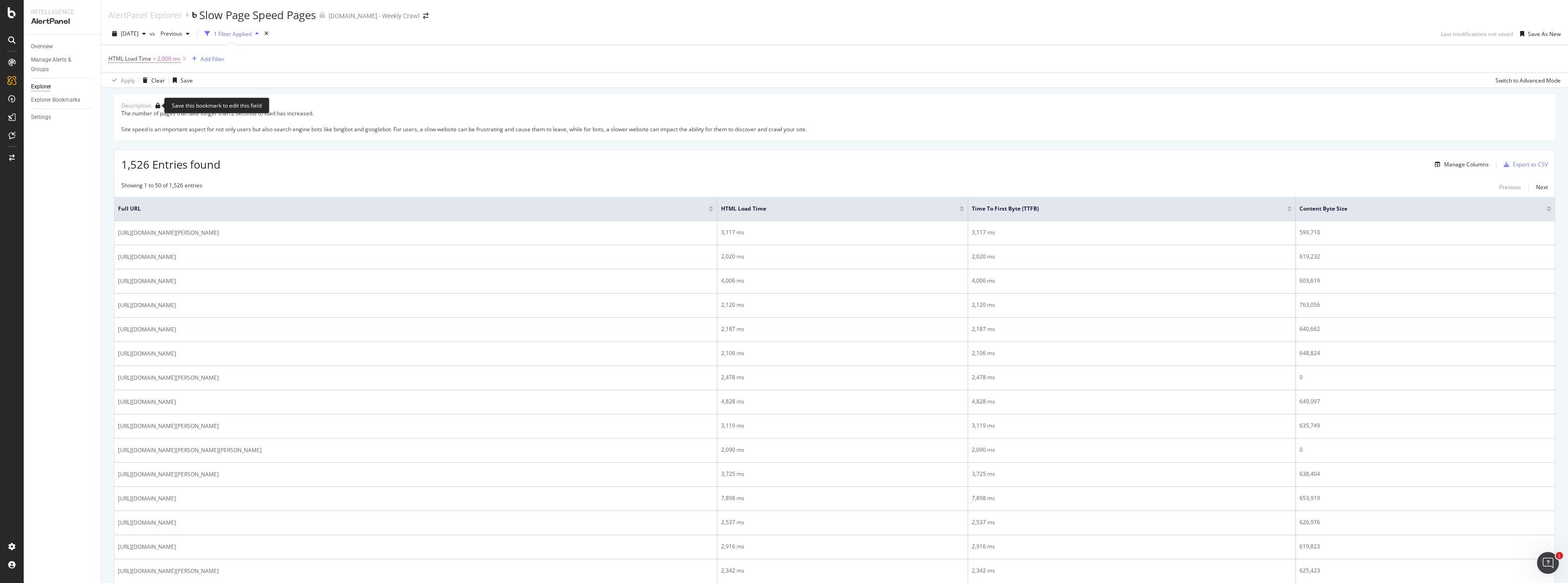 click on "Description:" at bounding box center (136, 105) 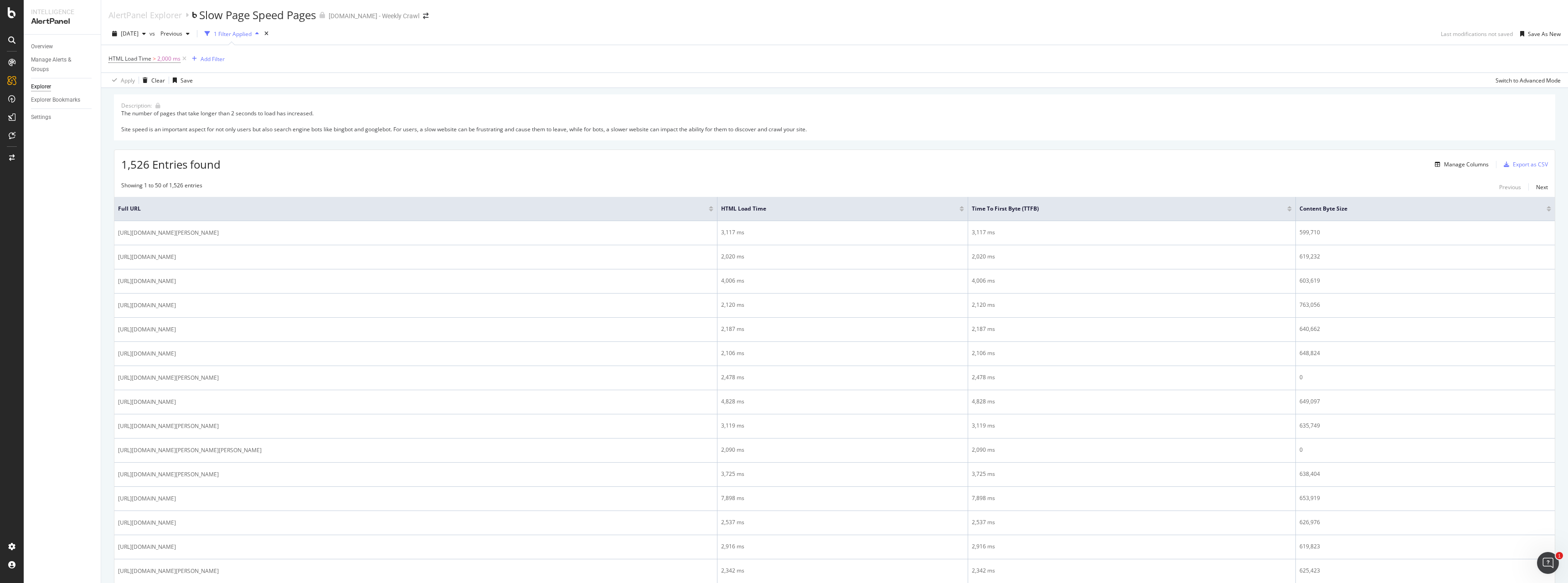 click on "The number of pages that take longer than 2 seconds to load has increased.
Site speed is an important aspect for not only users but also search engine bots like bingbot and googlebot. For users, a slow website can be frustrating and cause them to leave, while for bots, a slower website can impact the ability for them to discover and crawl your site." at bounding box center [835, 121] 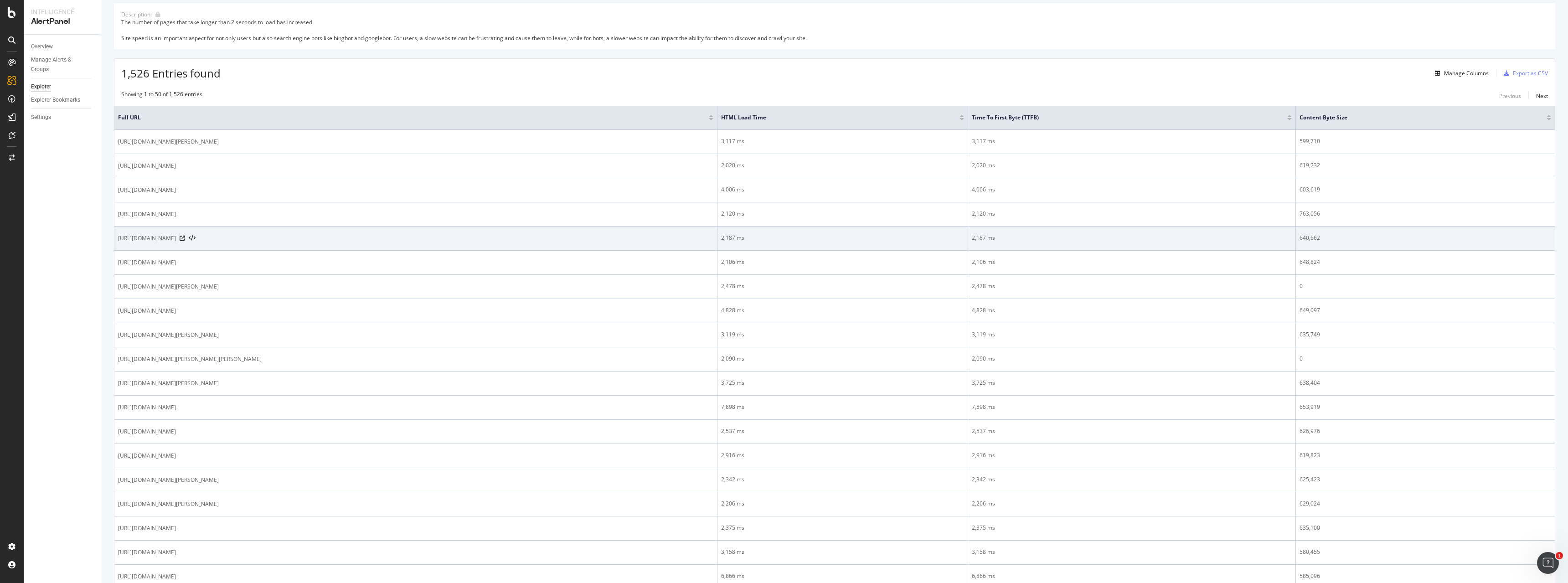 scroll, scrollTop: 137, scrollLeft: 0, axis: vertical 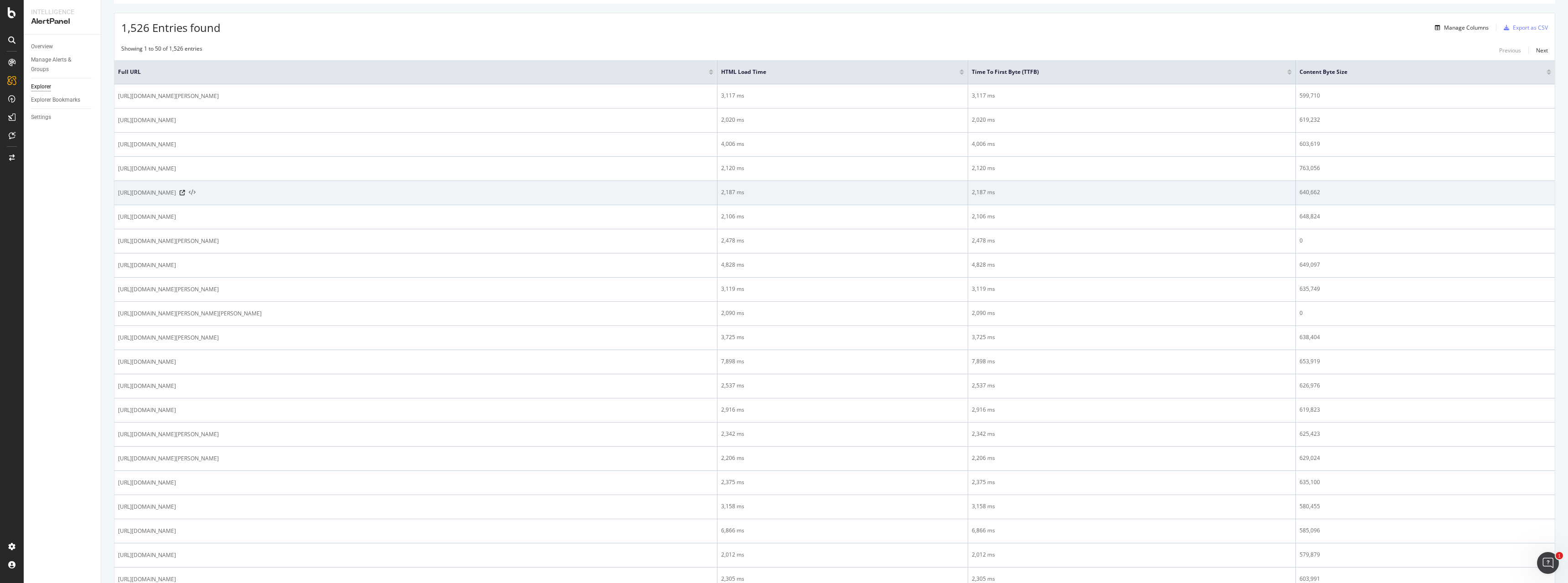 click at bounding box center (192, 193) 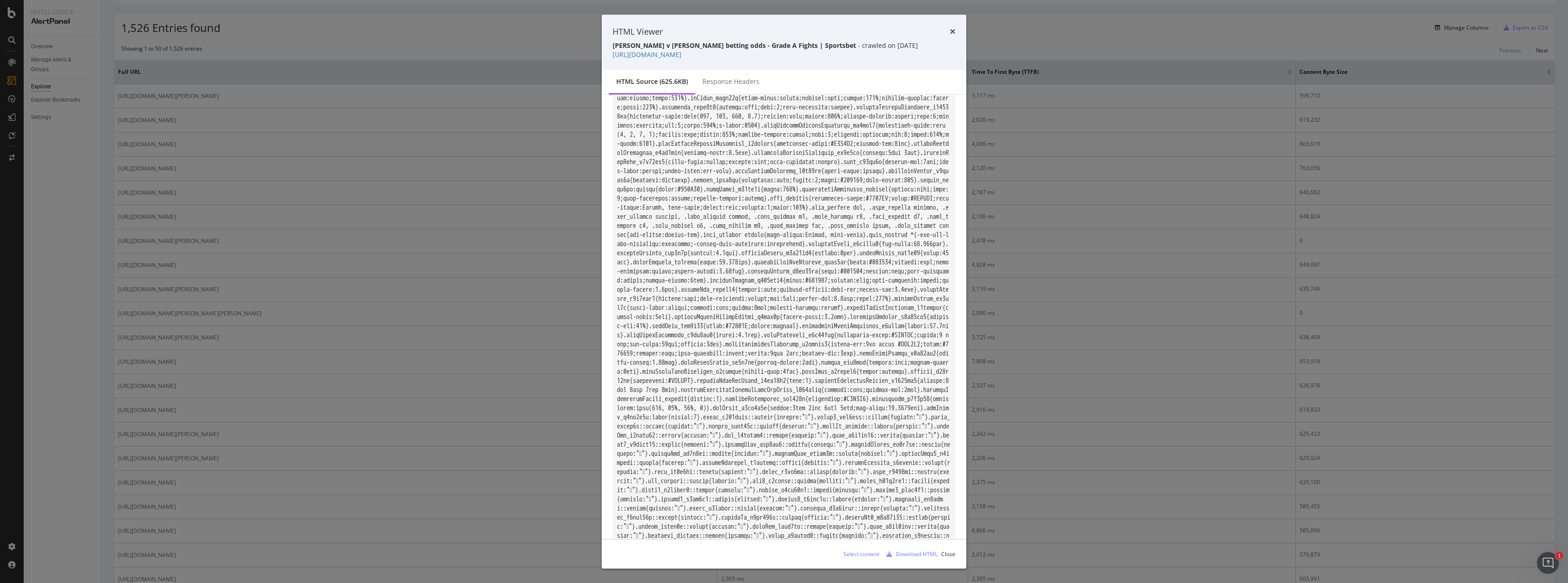 scroll, scrollTop: 62846, scrollLeft: 0, axis: vertical 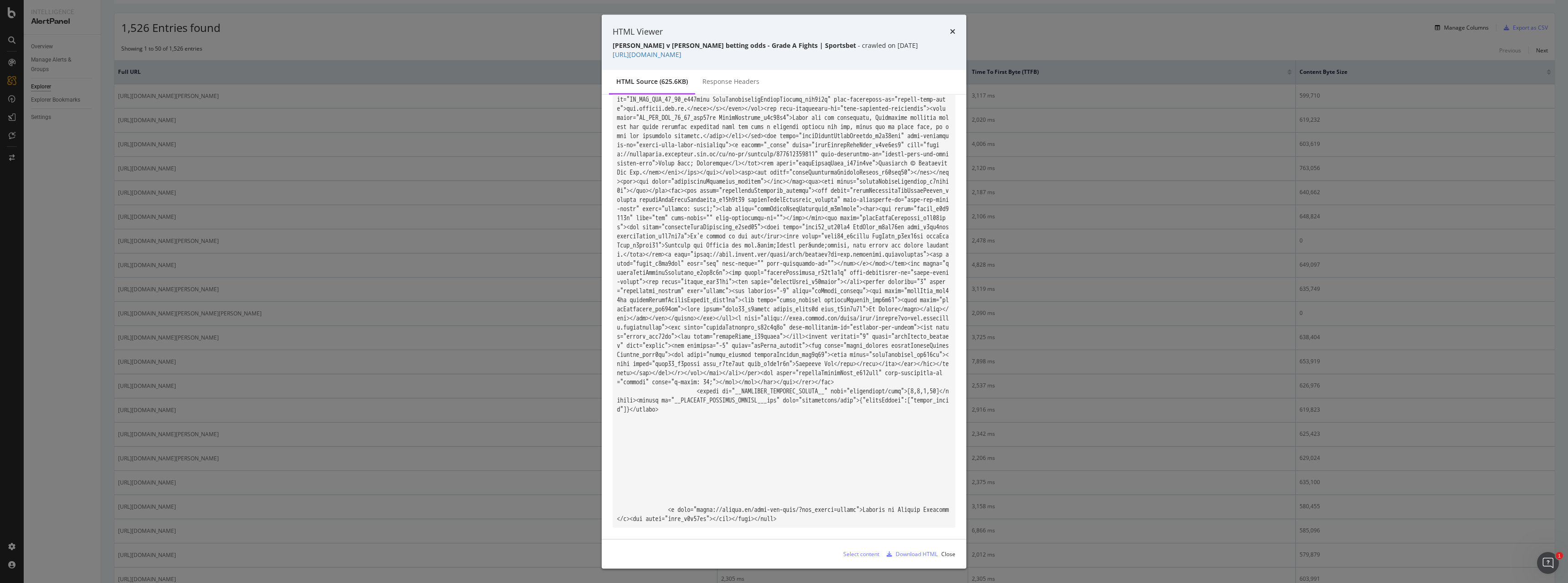 click at bounding box center [953, 31] 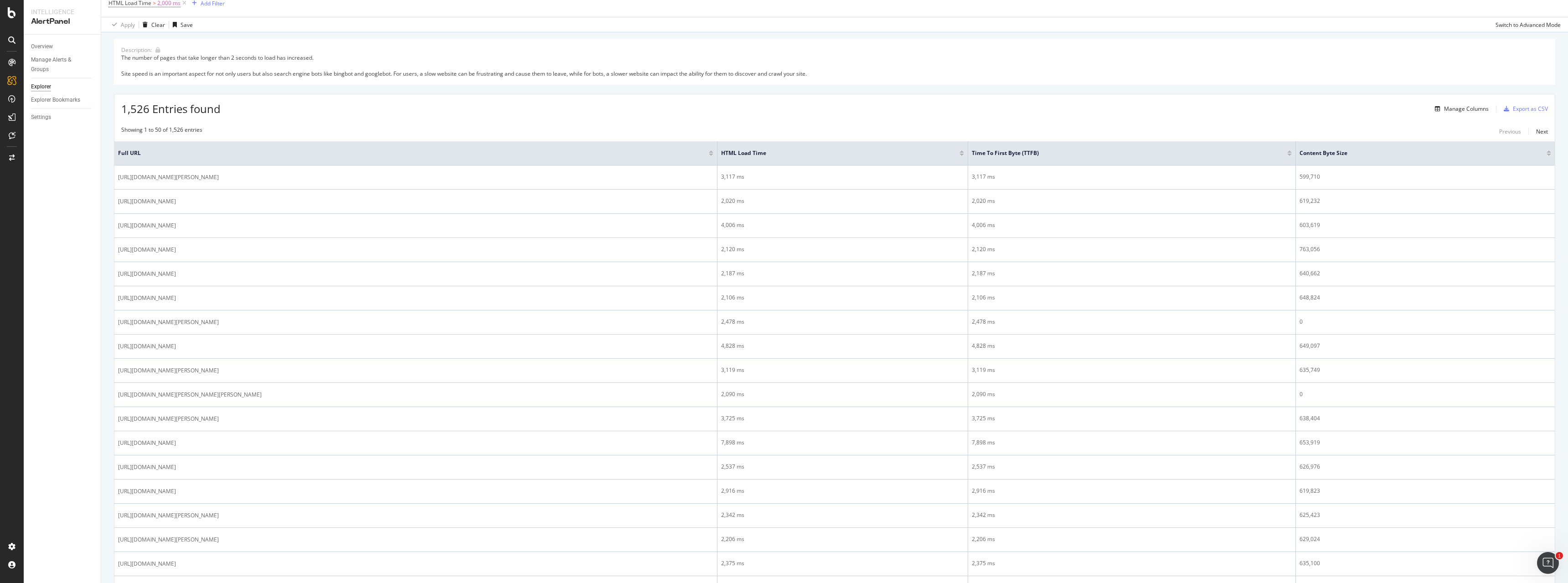 scroll, scrollTop: 0, scrollLeft: 0, axis: both 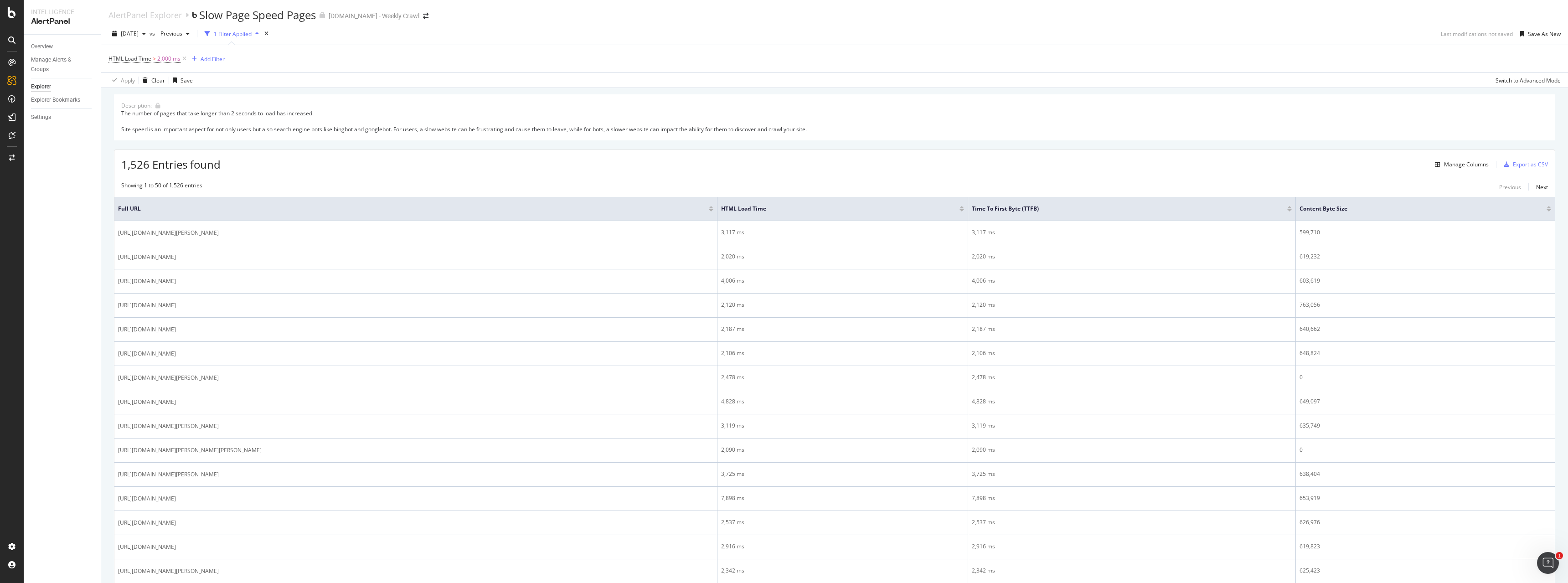 drag, startPoint x: 573, startPoint y: 235, endPoint x: 588, endPoint y: 156, distance: 80.41144 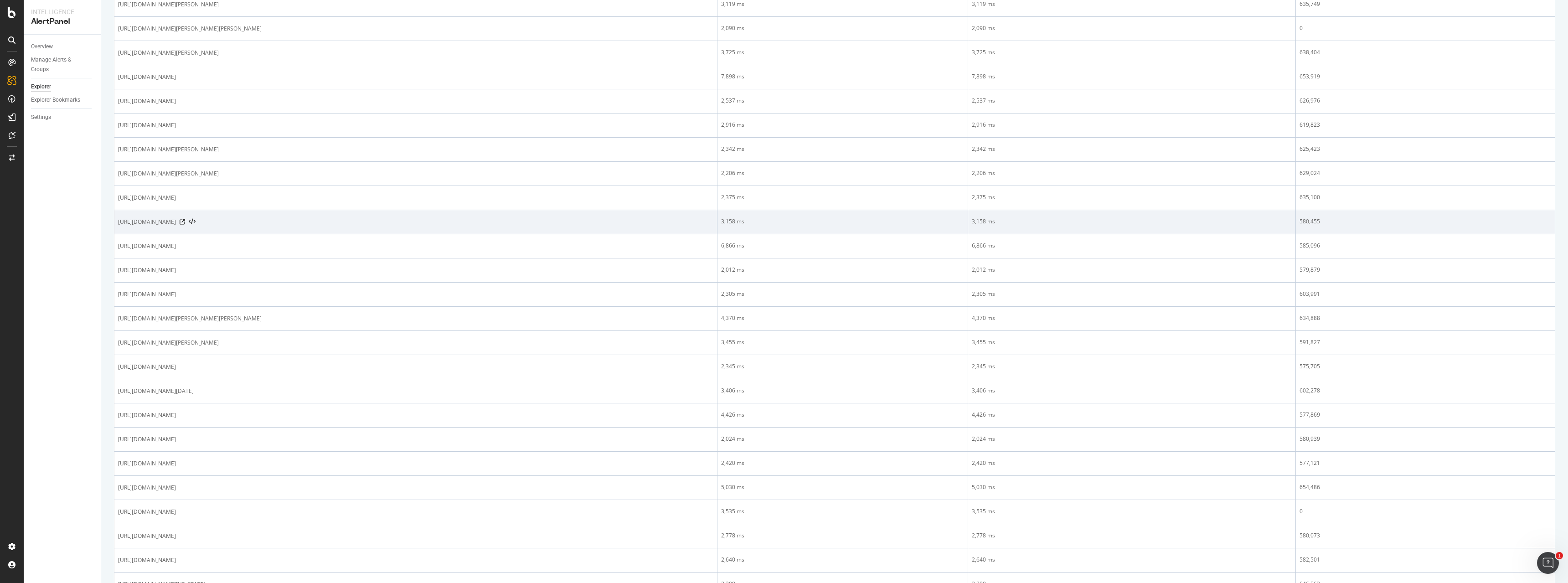 scroll, scrollTop: 898, scrollLeft: 0, axis: vertical 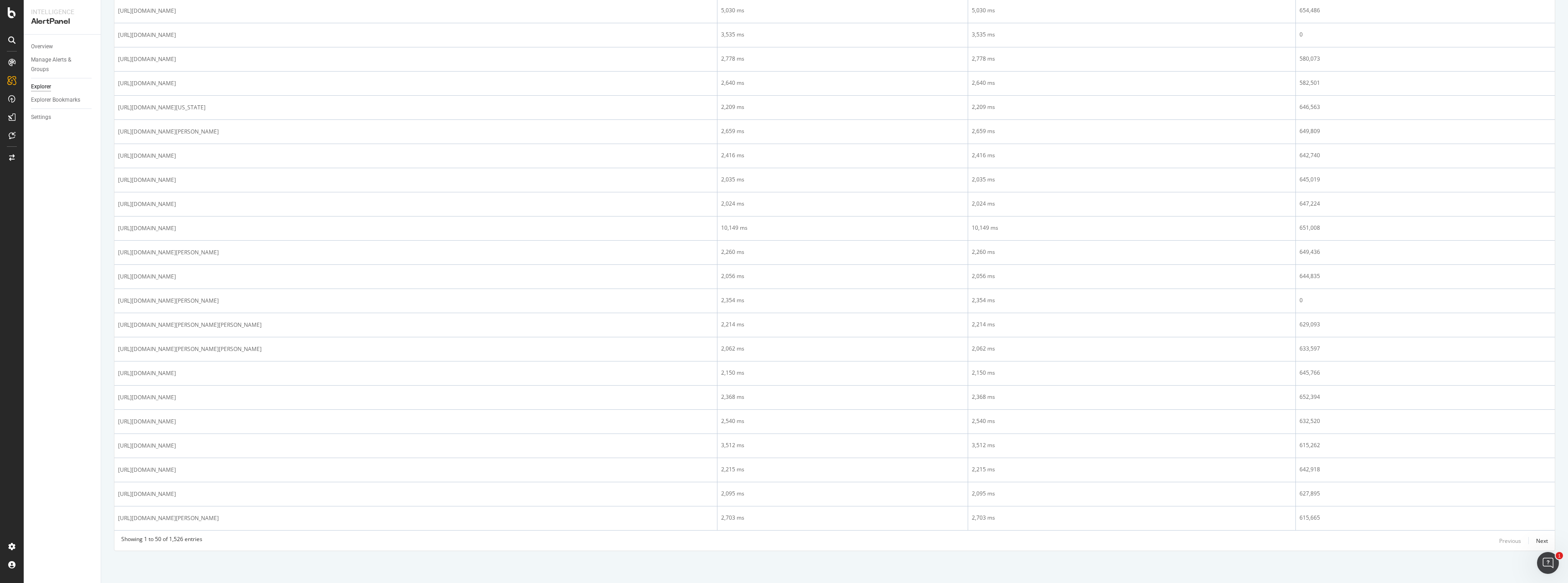 drag, startPoint x: 588, startPoint y: 156, endPoint x: 594, endPoint y: 299, distance: 143.12582 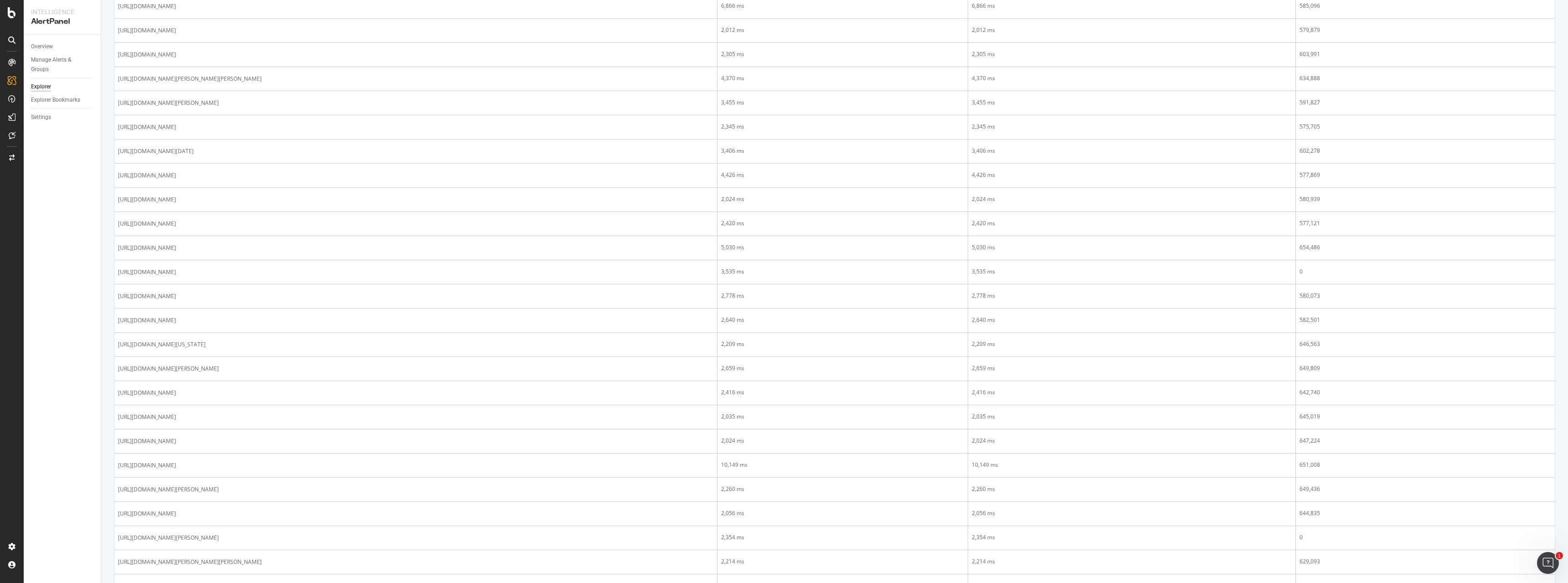 scroll, scrollTop: 0, scrollLeft: 0, axis: both 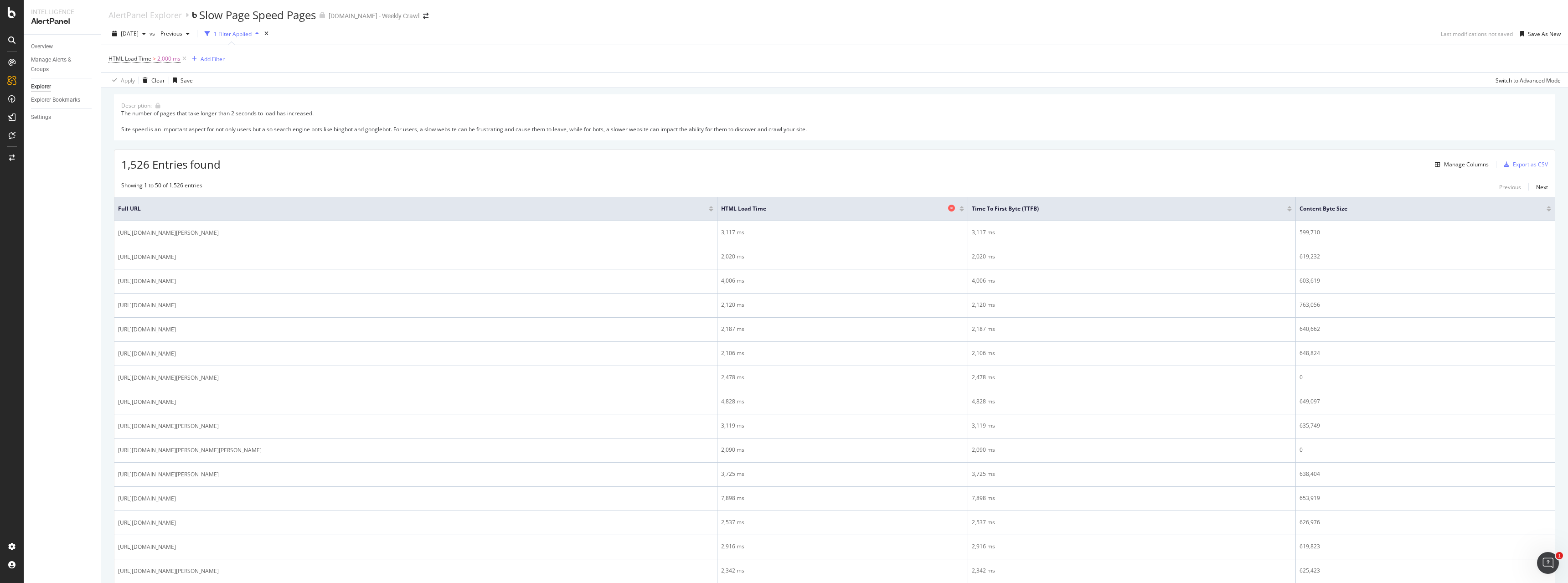 drag, startPoint x: 652, startPoint y: 316, endPoint x: 827, endPoint y: 208, distance: 205.6429 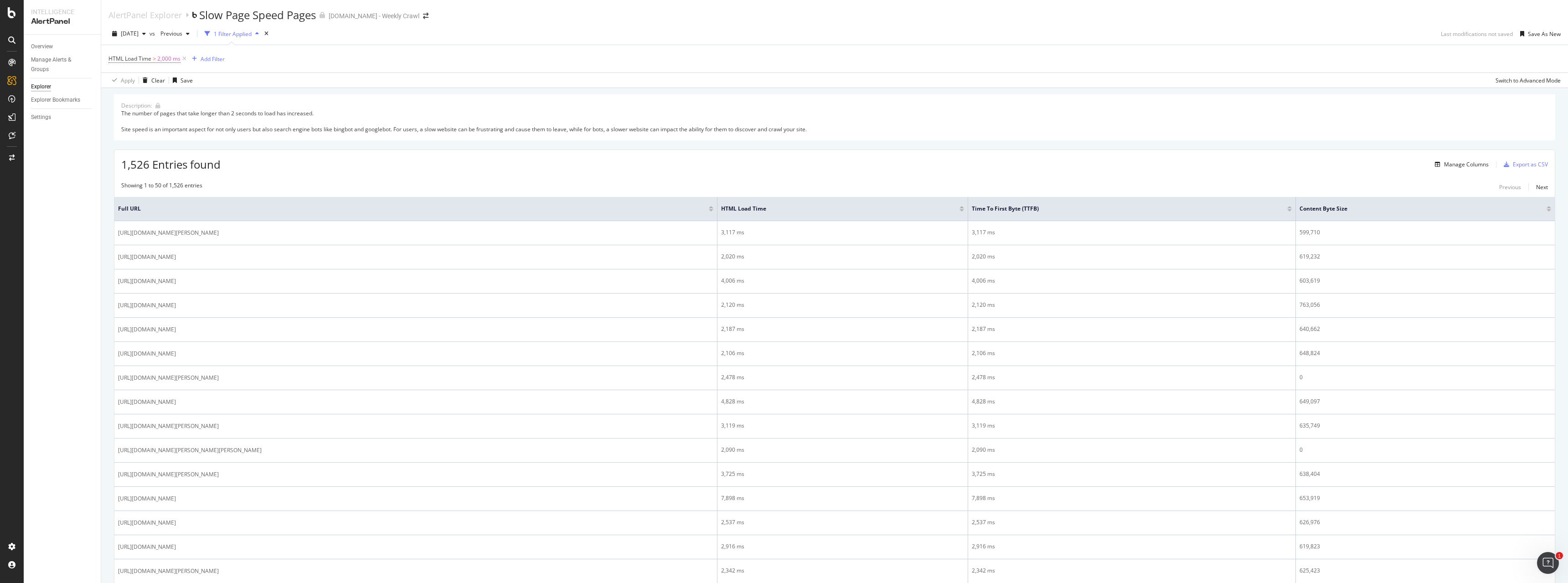 click at bounding box center (962, 207) 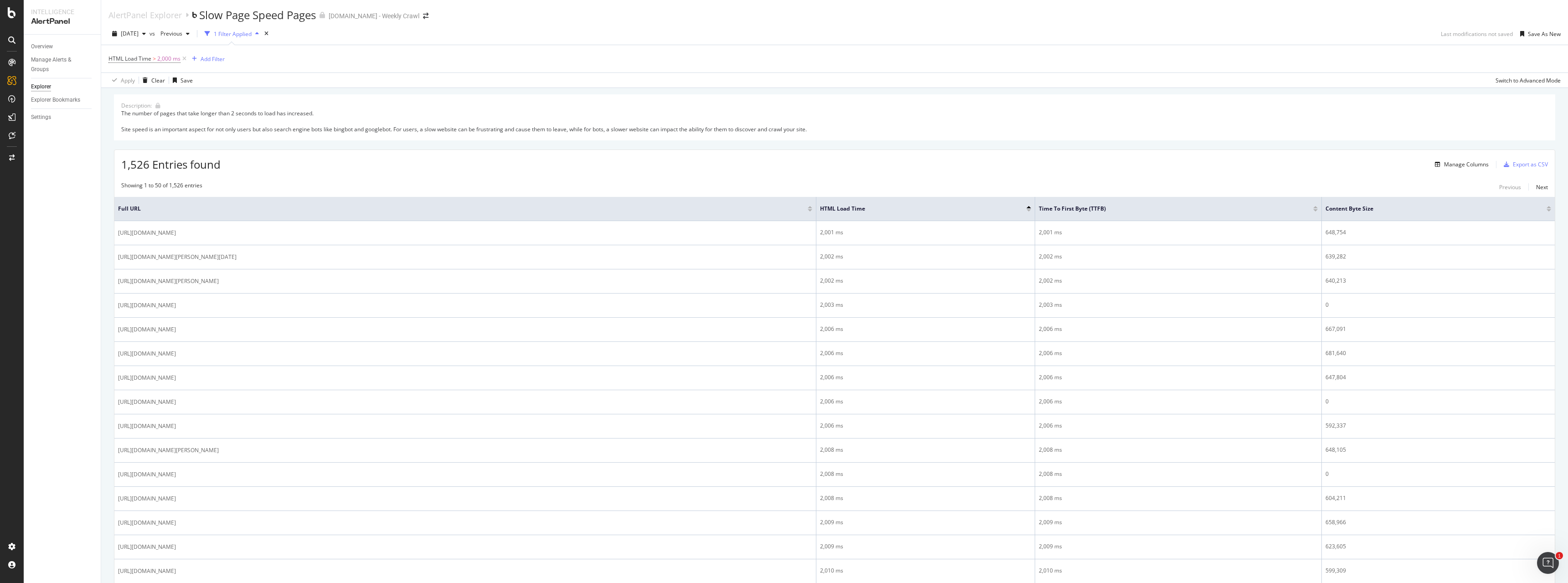 click at bounding box center [1029, 207] 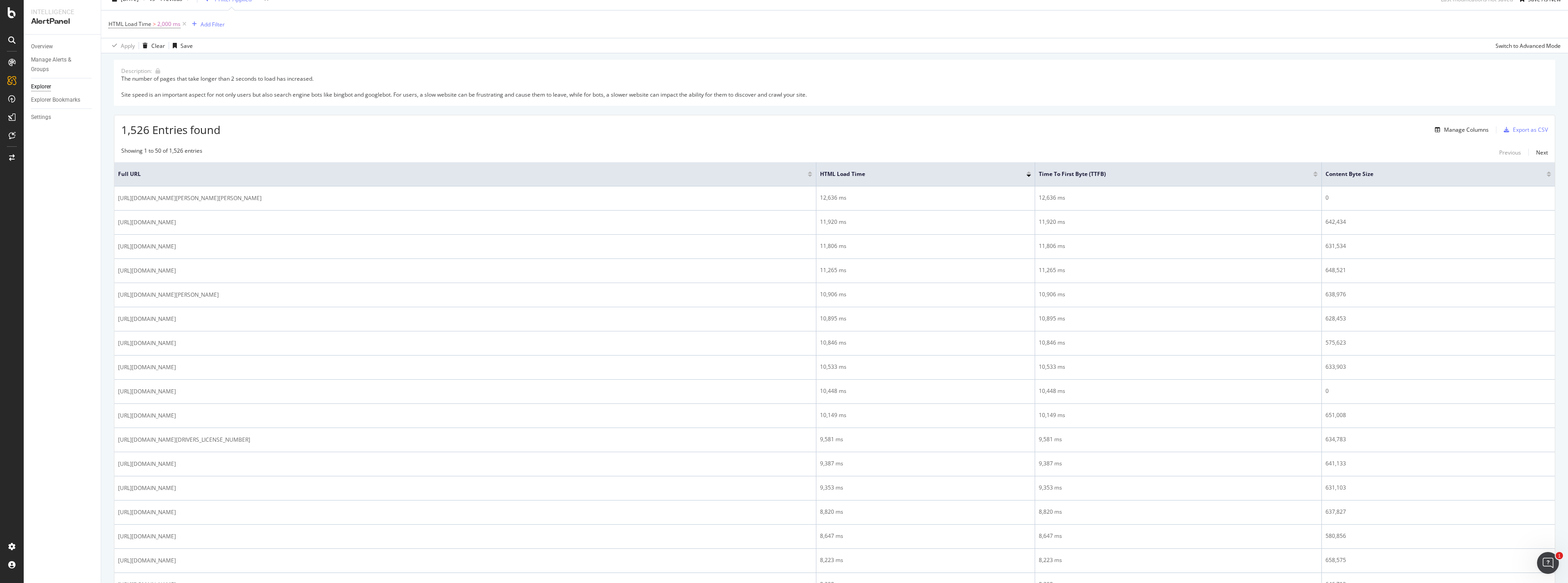 scroll, scrollTop: 898, scrollLeft: 0, axis: vertical 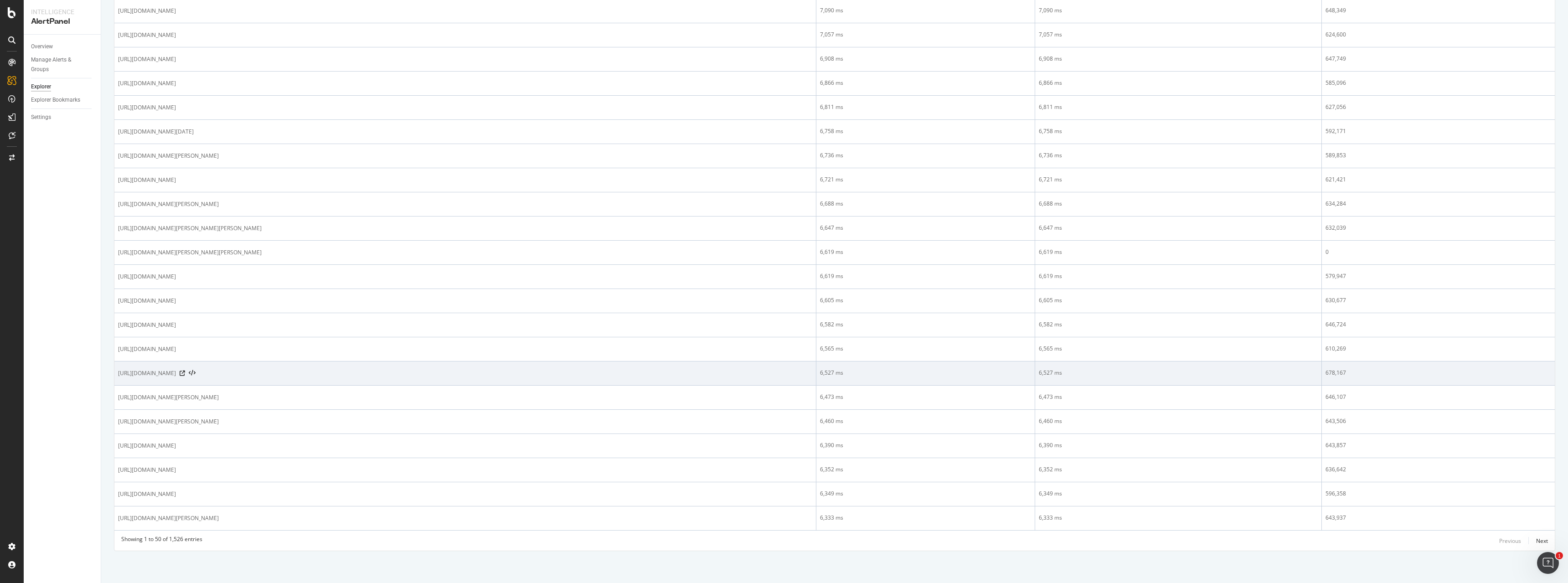 drag, startPoint x: 698, startPoint y: 181, endPoint x: 707, endPoint y: 382, distance: 201.20139 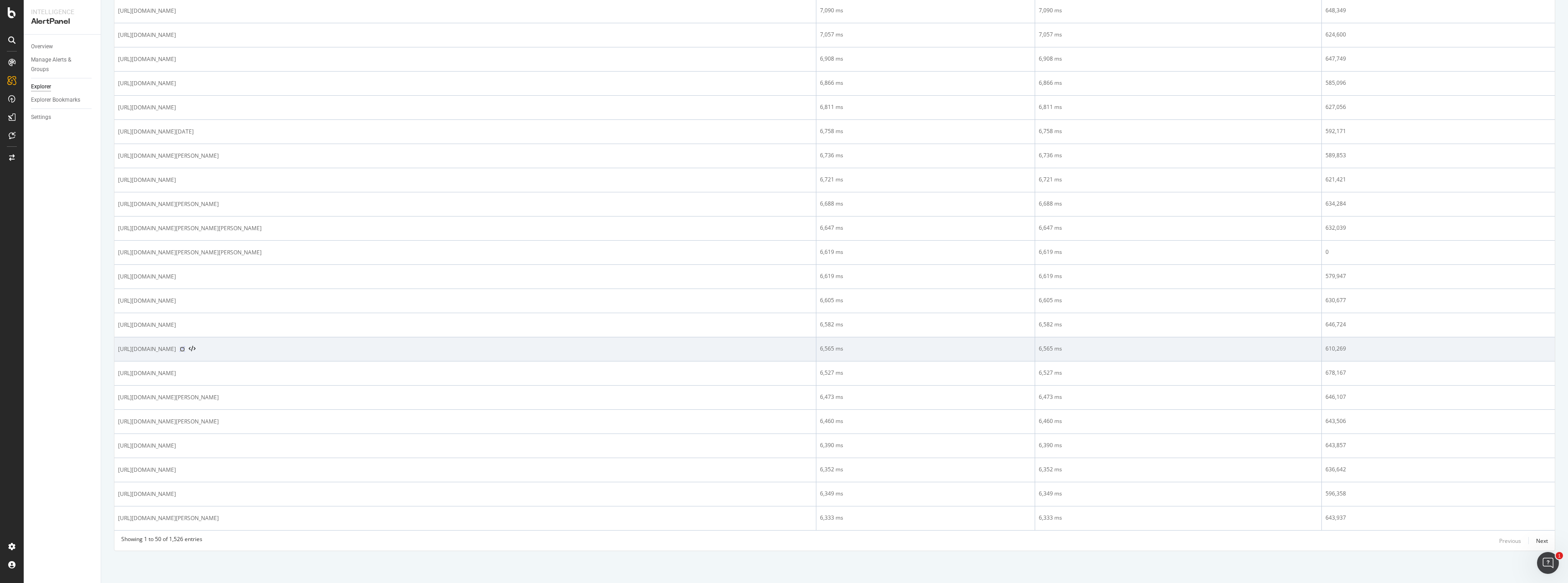 click at bounding box center [182, 349] 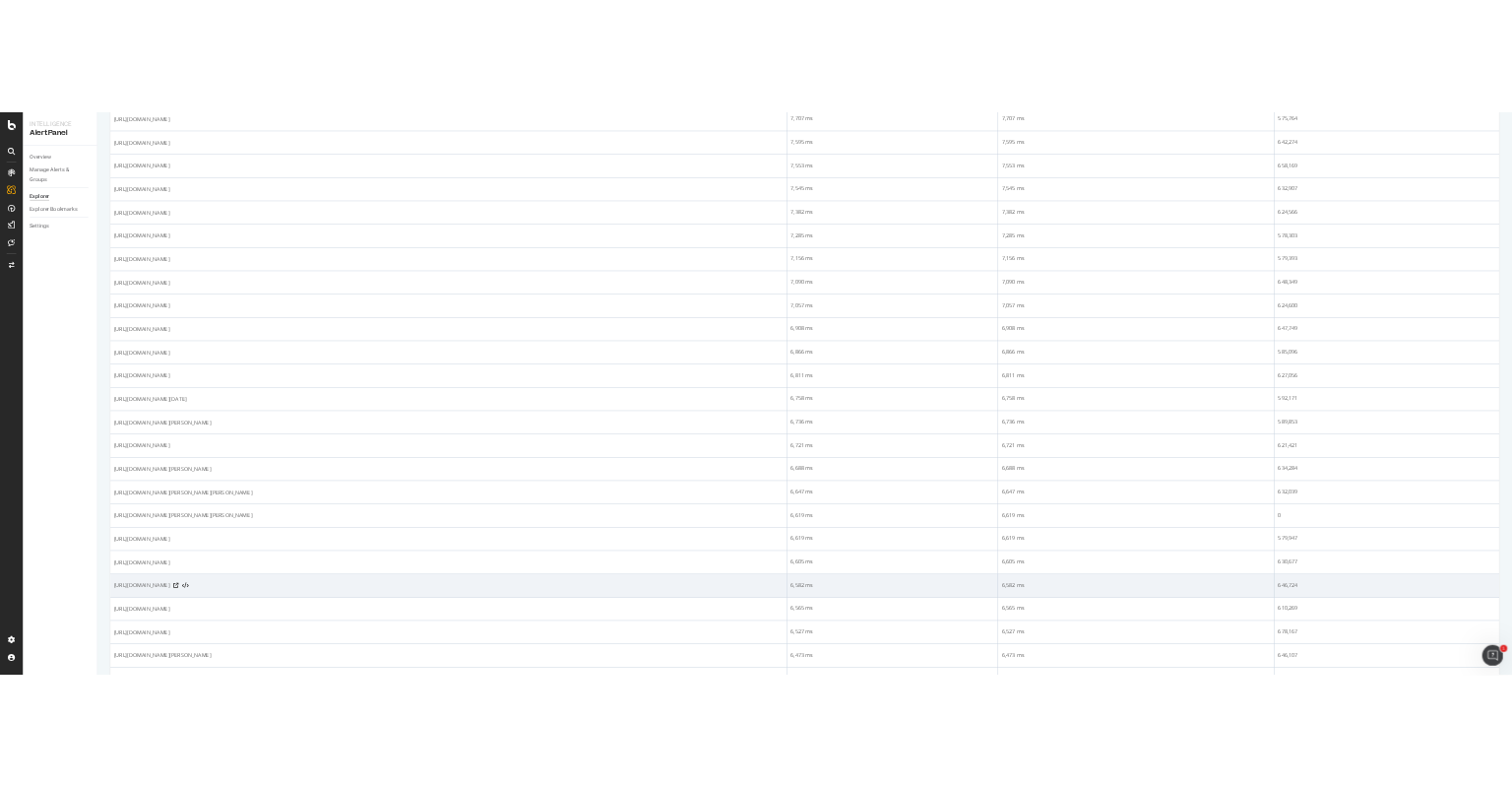 scroll, scrollTop: 1252, scrollLeft: 0, axis: vertical 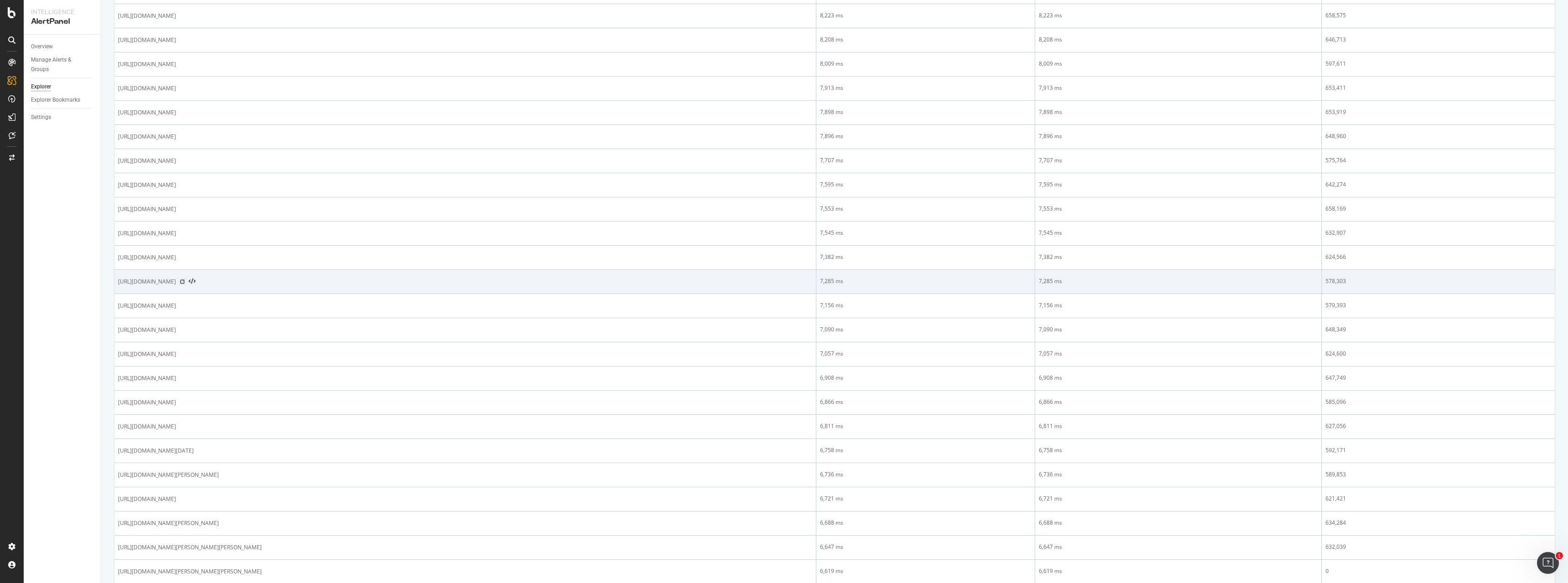click at bounding box center [182, 282] 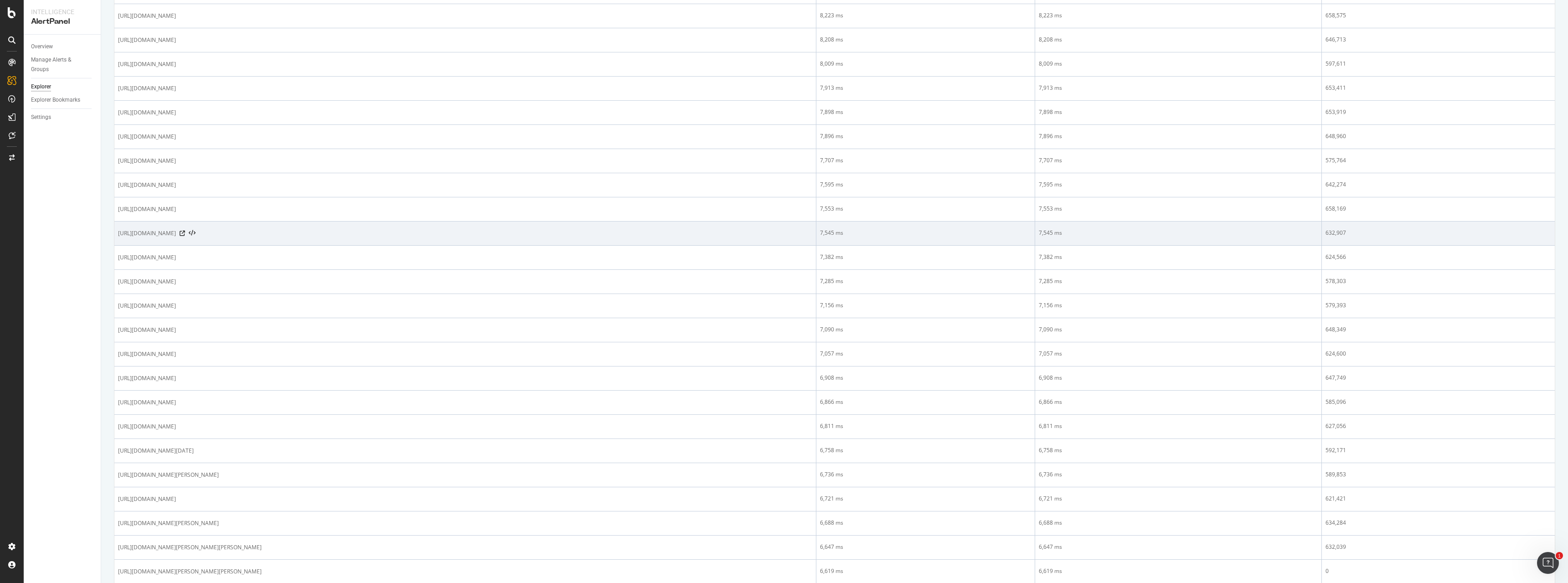 click on "7,545 ms" at bounding box center [926, 233] 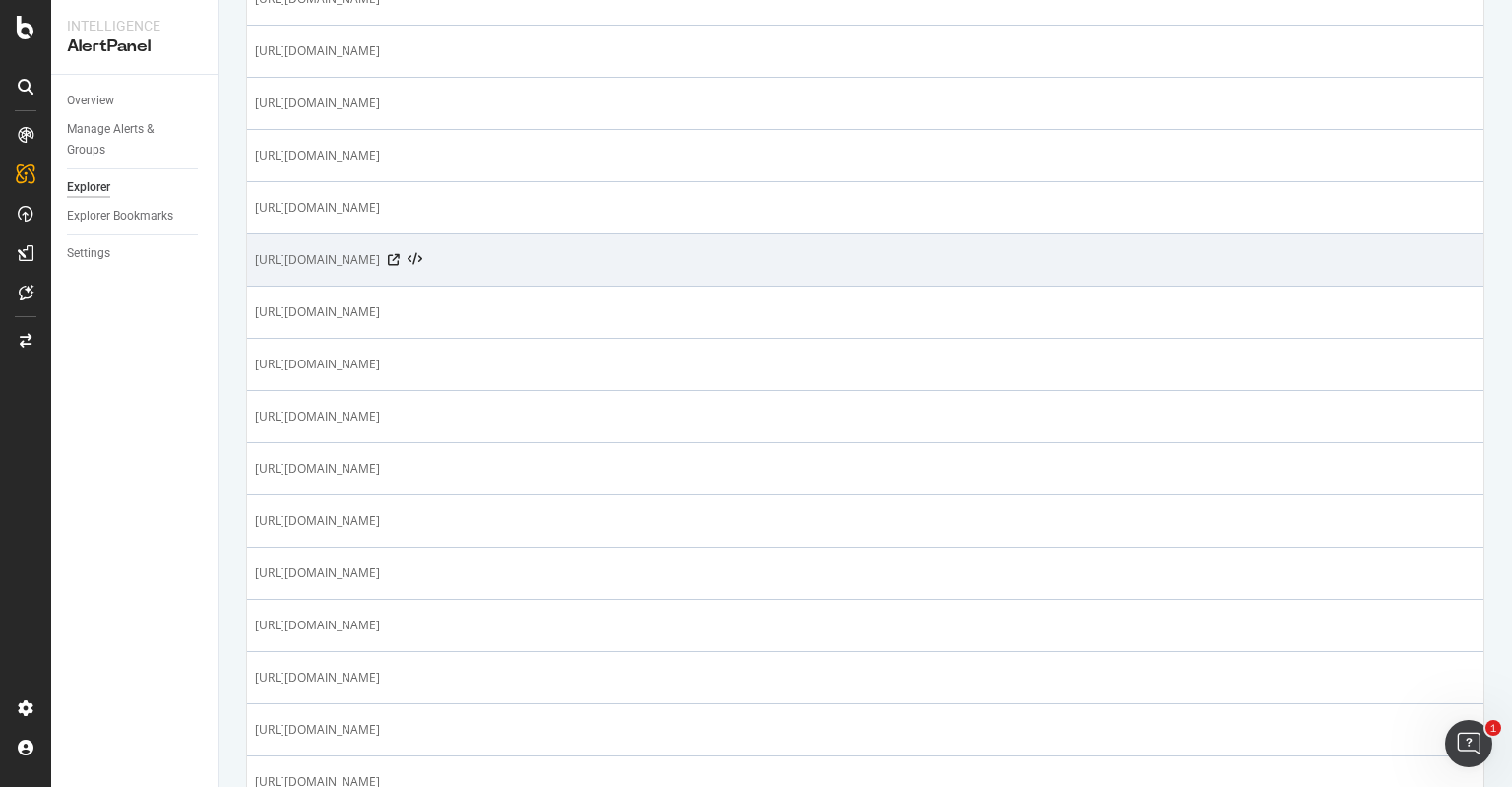 scroll, scrollTop: 1252, scrollLeft: 0, axis: vertical 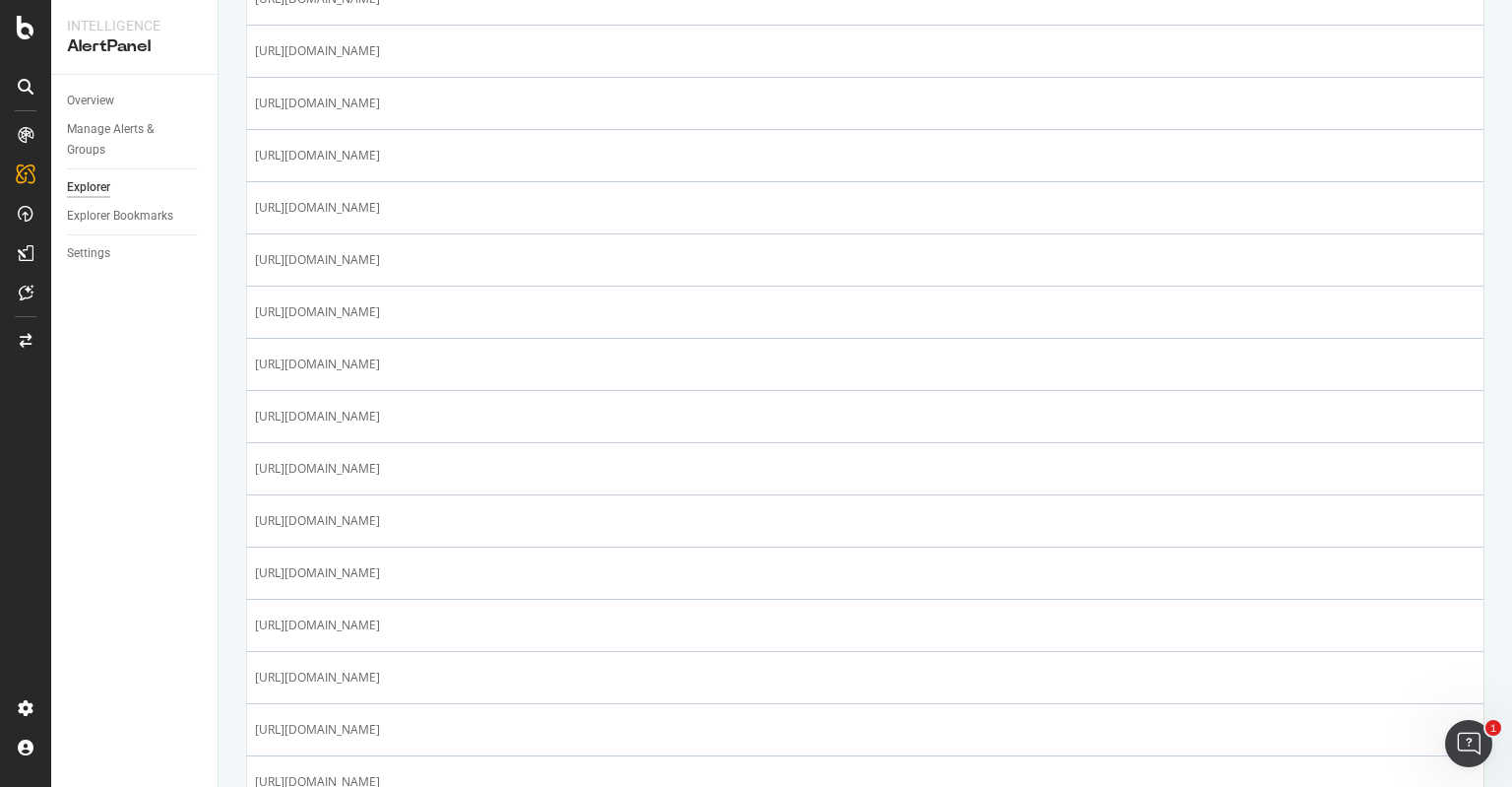 click on "Overview Manage Alerts & Groups Explorer Explorer Bookmarks Settings" at bounding box center [134, 430] 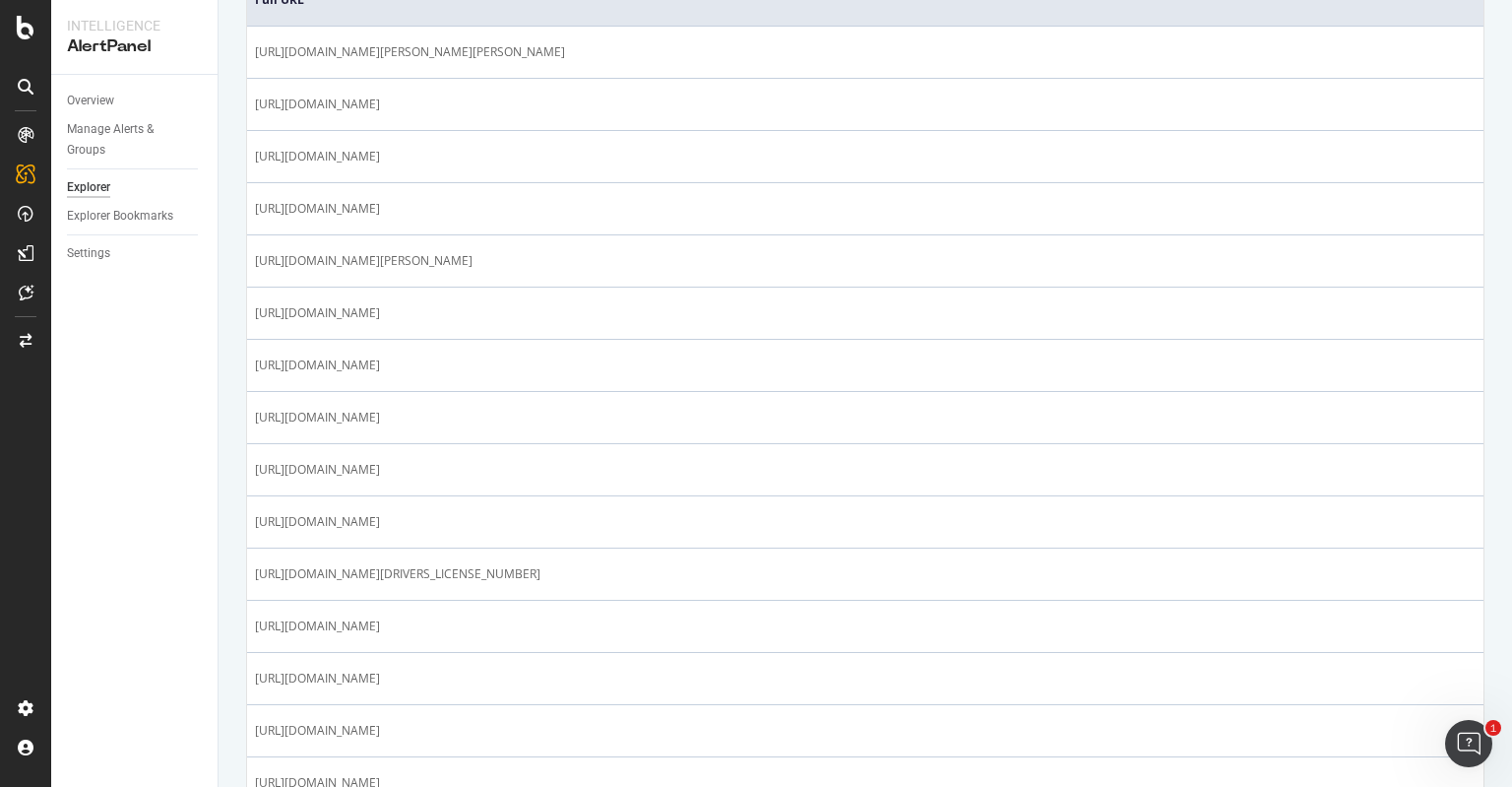 scroll, scrollTop: 0, scrollLeft: 0, axis: both 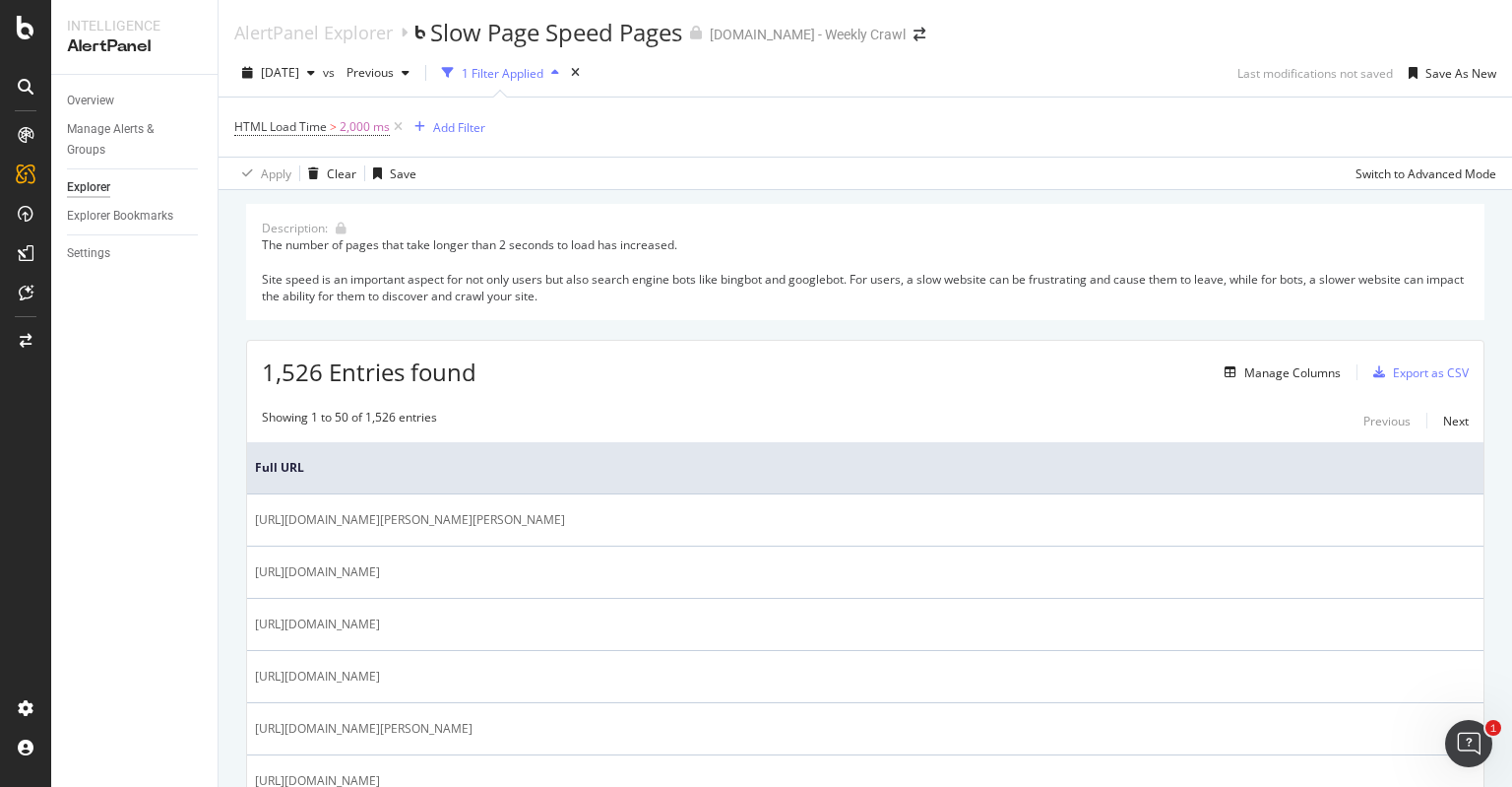 click on "1,526 Entries found Manage Columns Export as CSV" at bounding box center [865, 364] 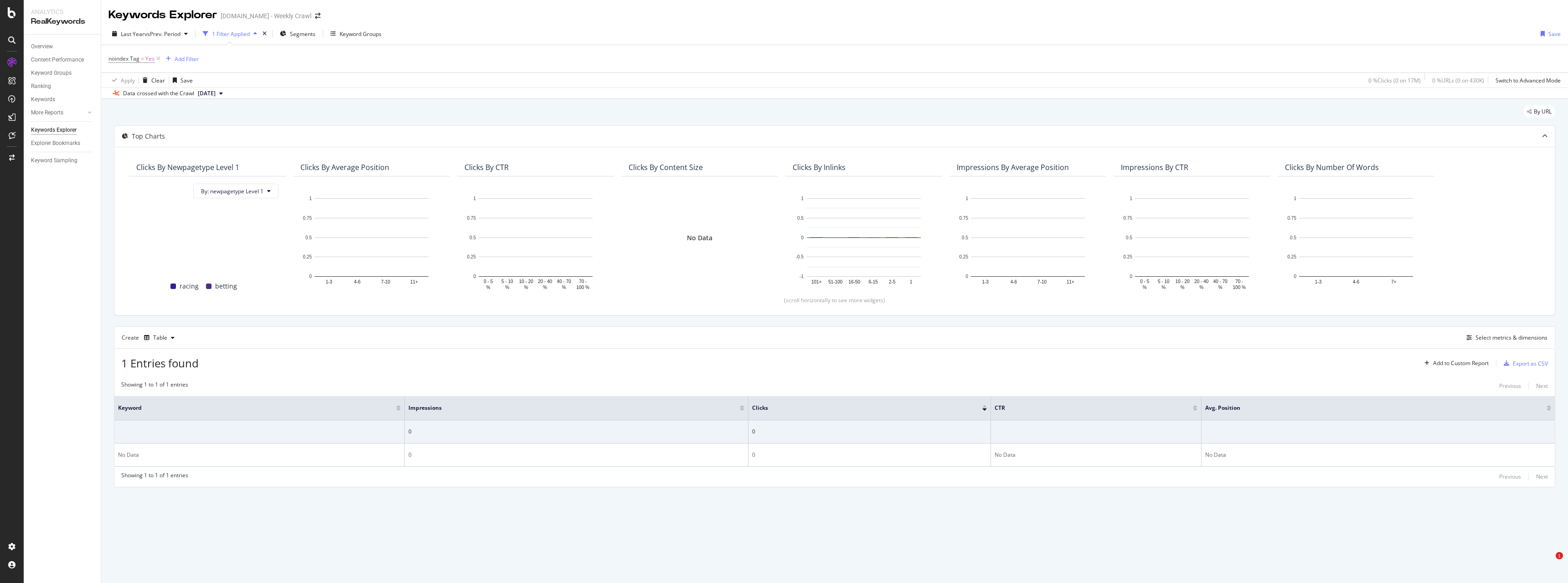 scroll, scrollTop: 0, scrollLeft: 0, axis: both 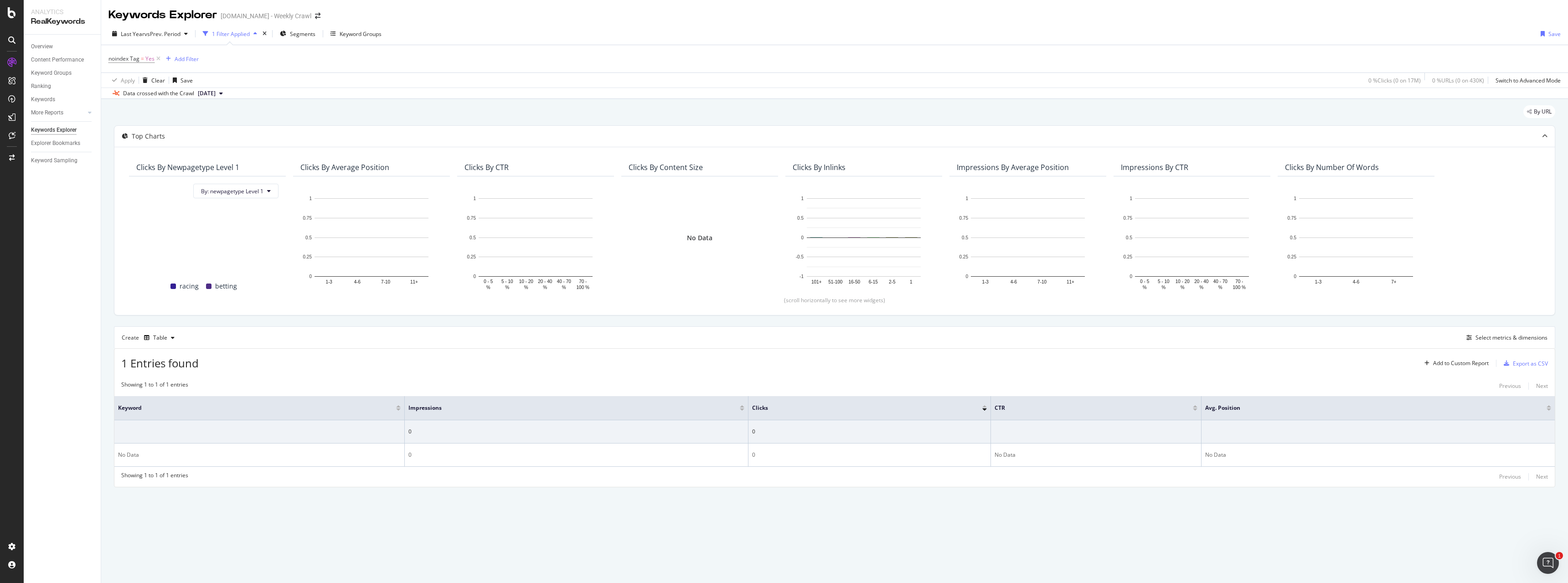 click on "noindex Tag   =     Yes Add Filter" at bounding box center (835, 59) 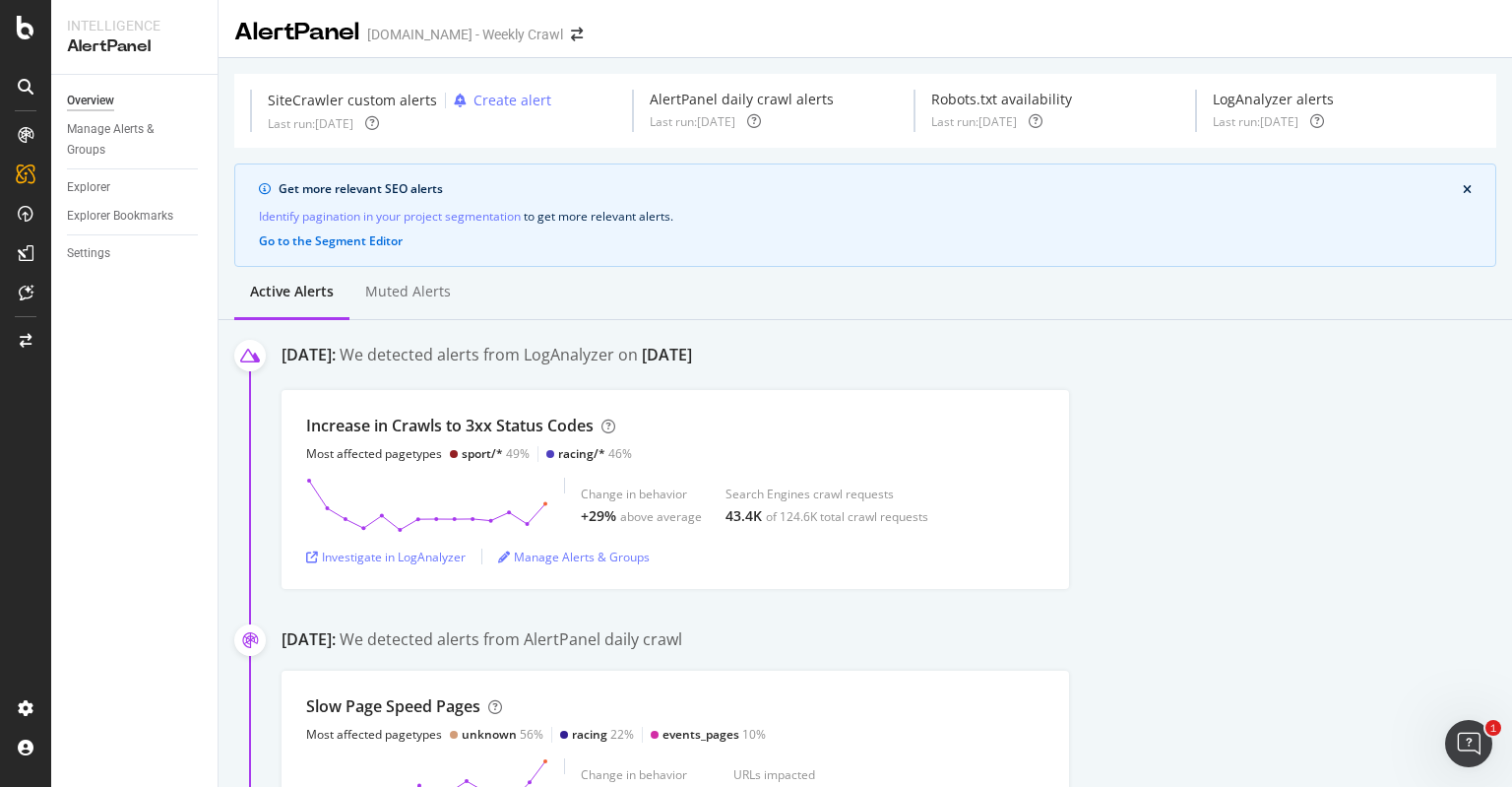 scroll, scrollTop: 0, scrollLeft: 0, axis: both 